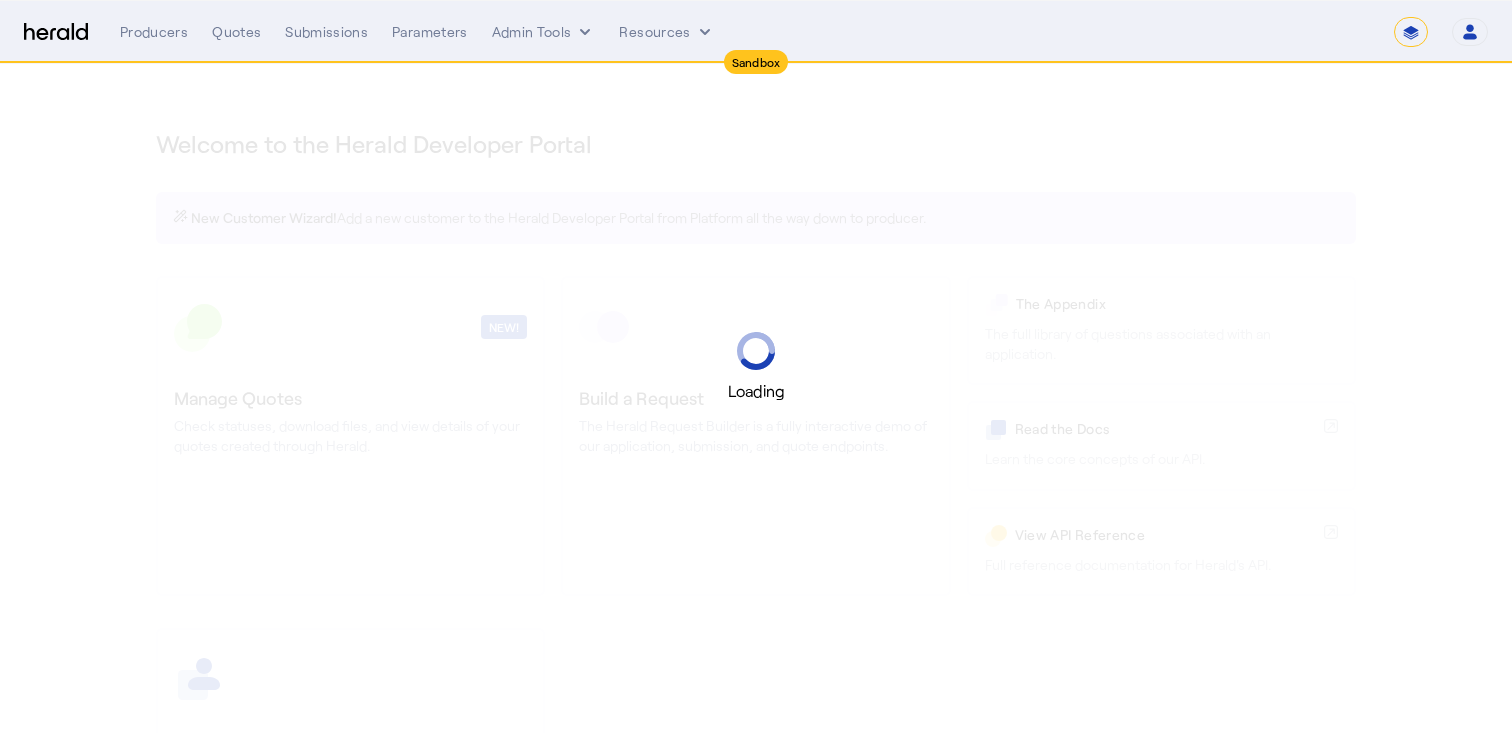 select on "*******" 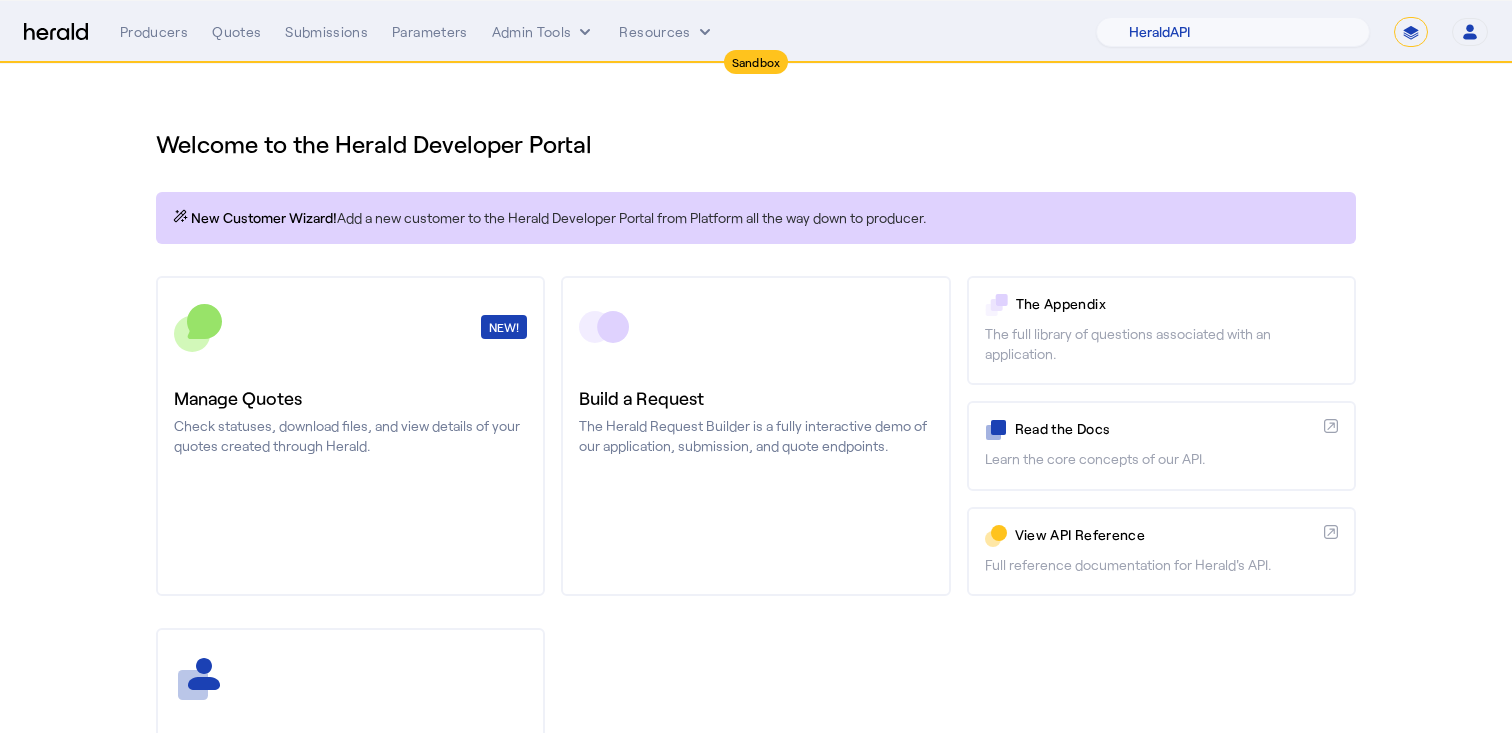 click on "**********" at bounding box center [1411, 32] 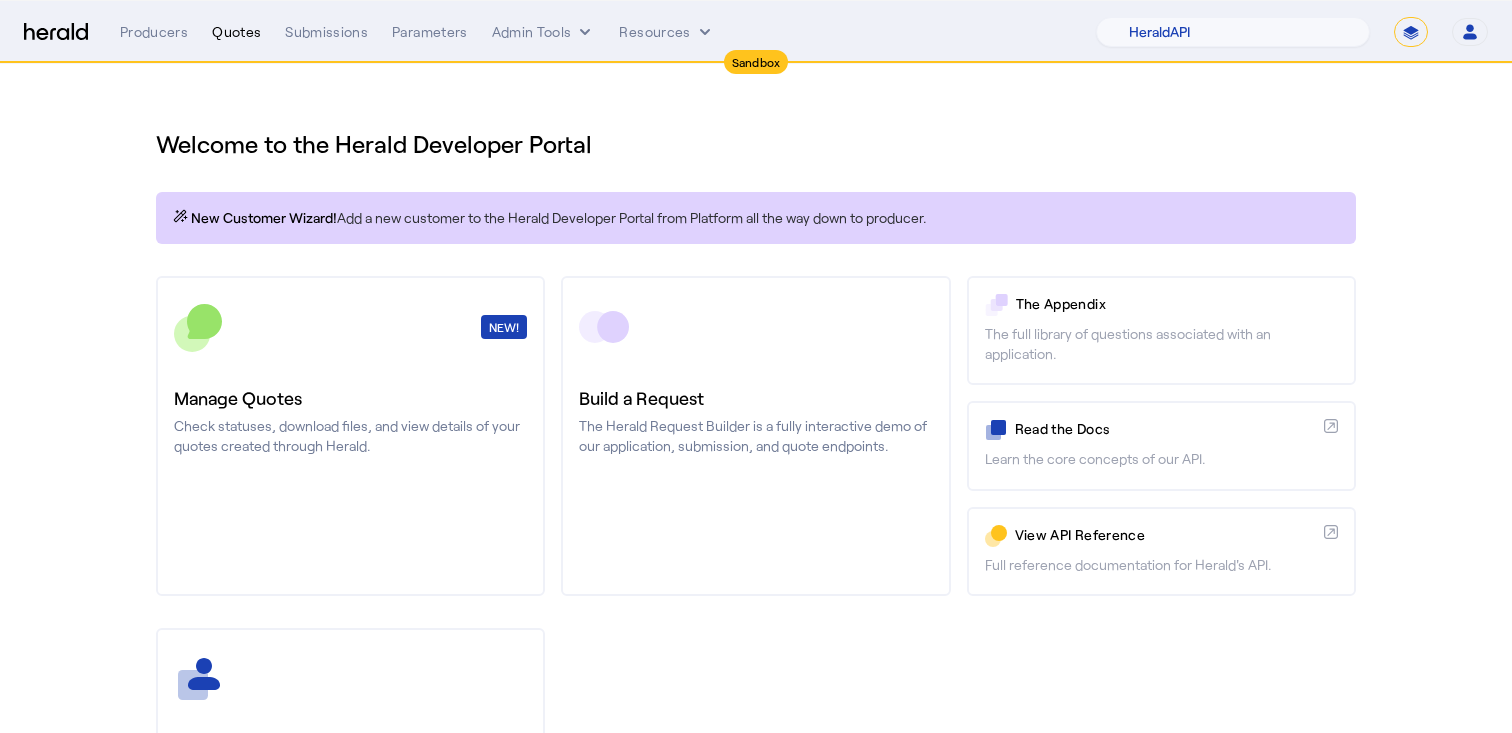 click on "Quotes" at bounding box center (236, 32) 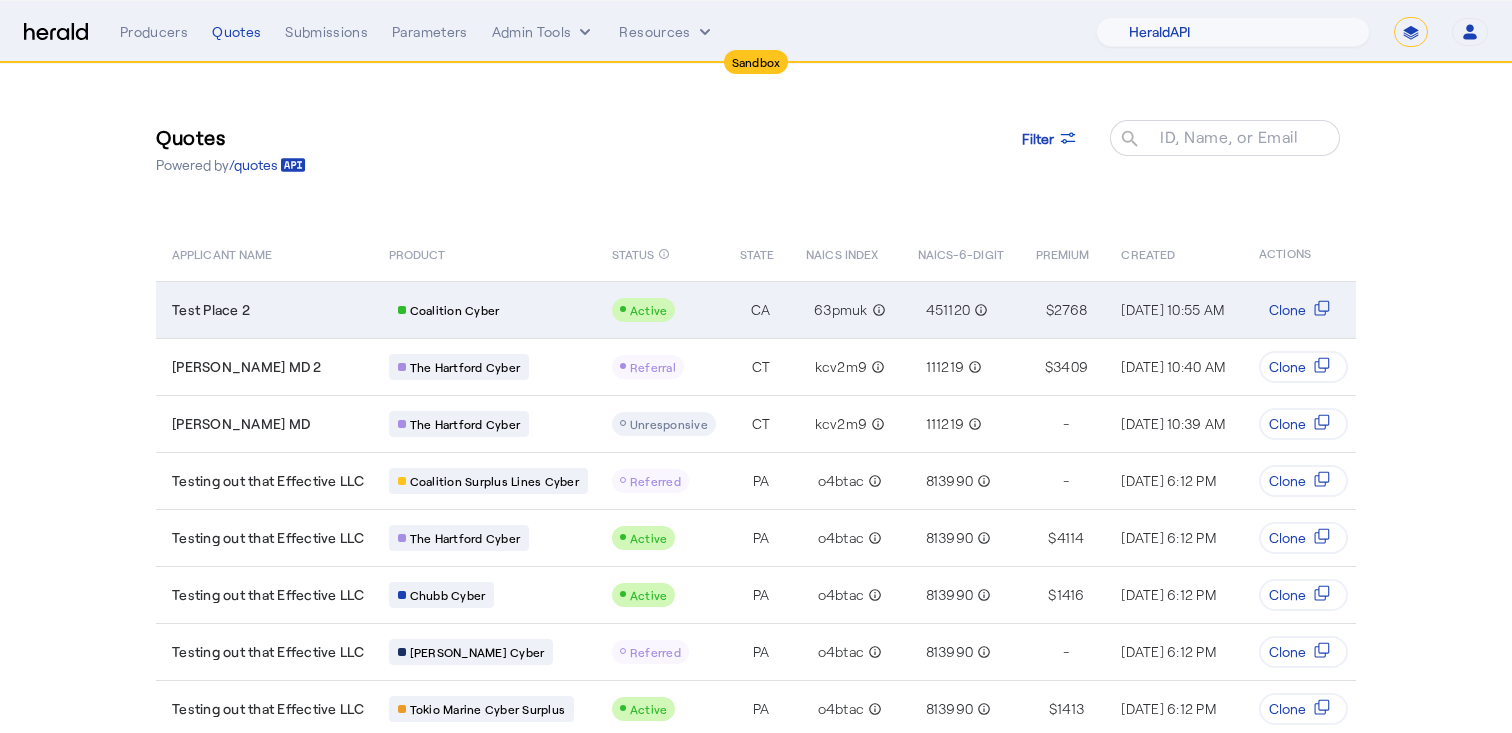 click on "Test Place 2" at bounding box center (264, 309) 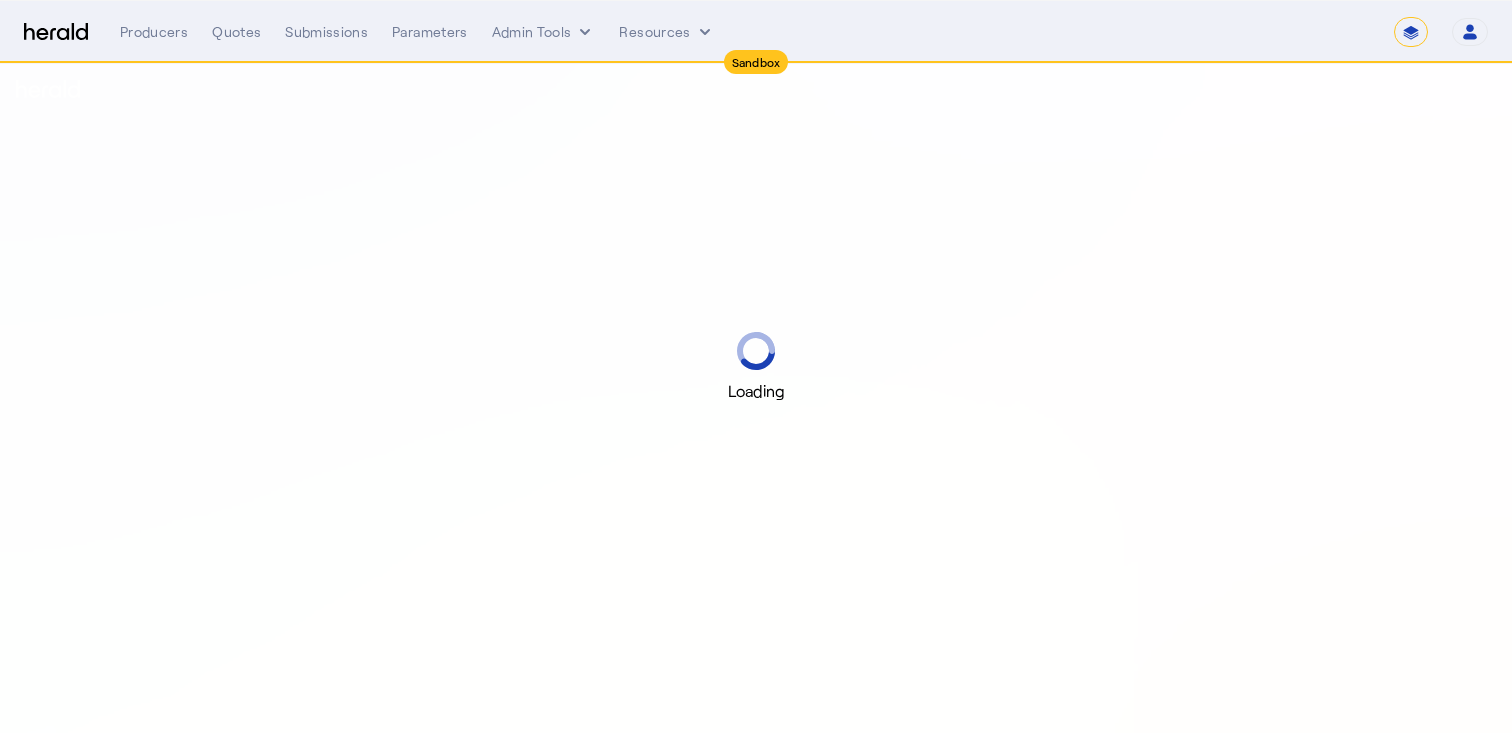 select on "*******" 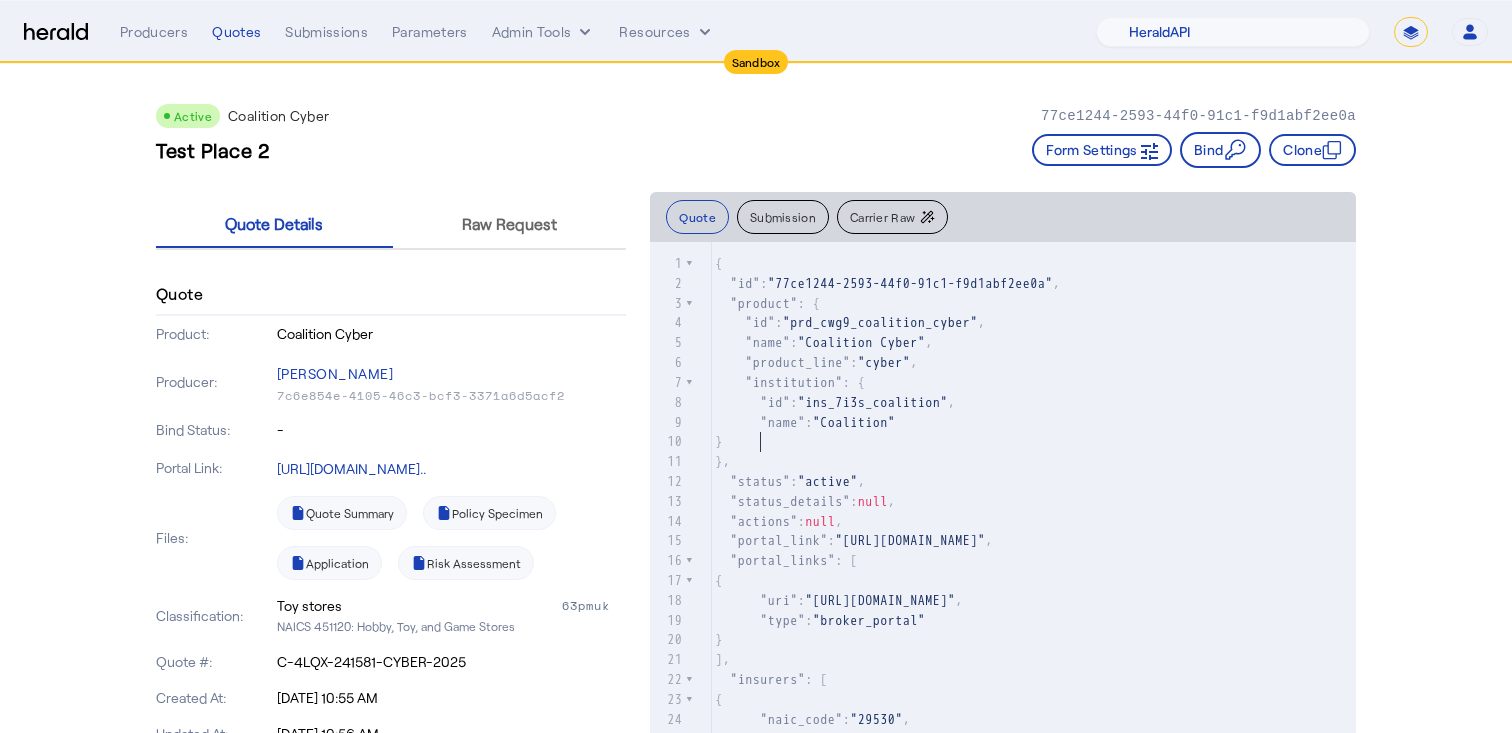 click on "}" 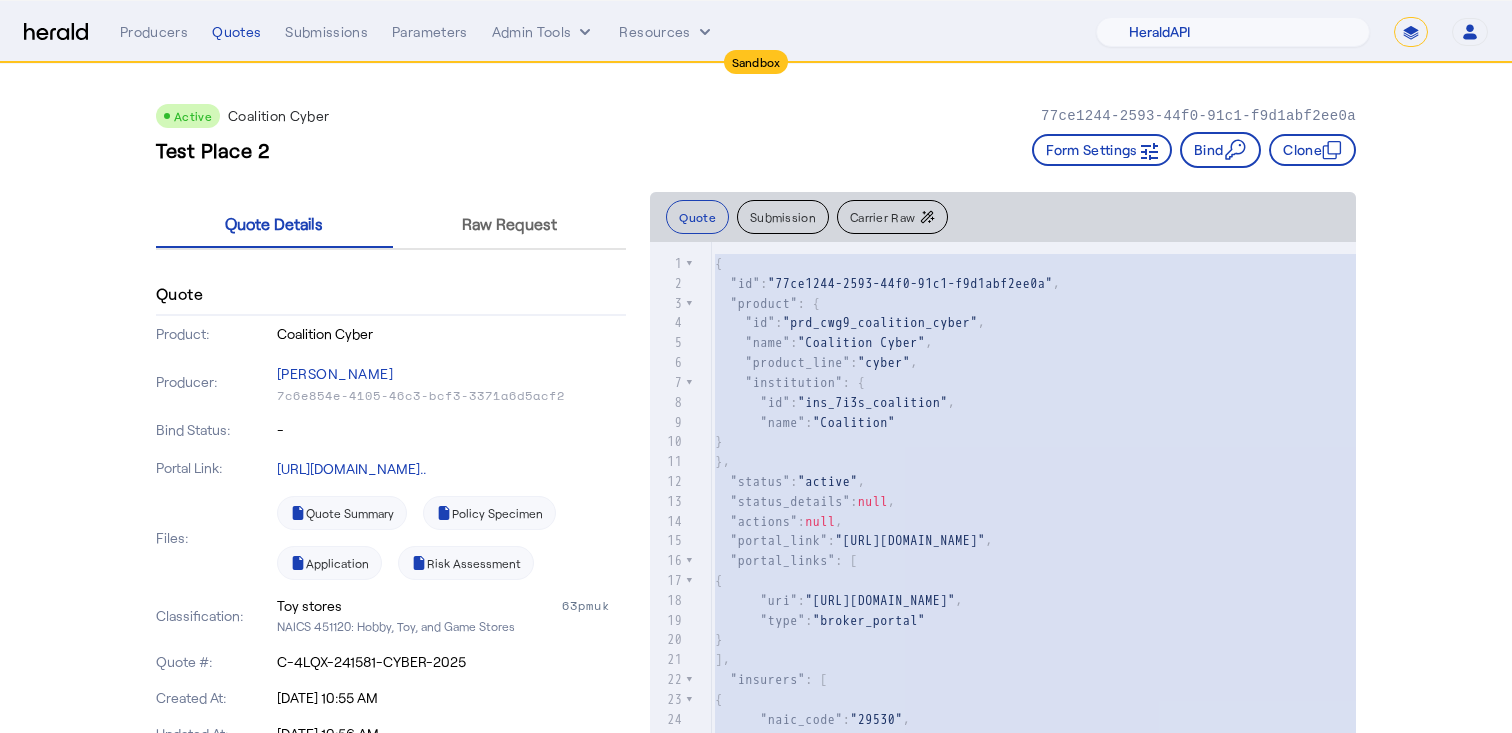 click on "Submission" 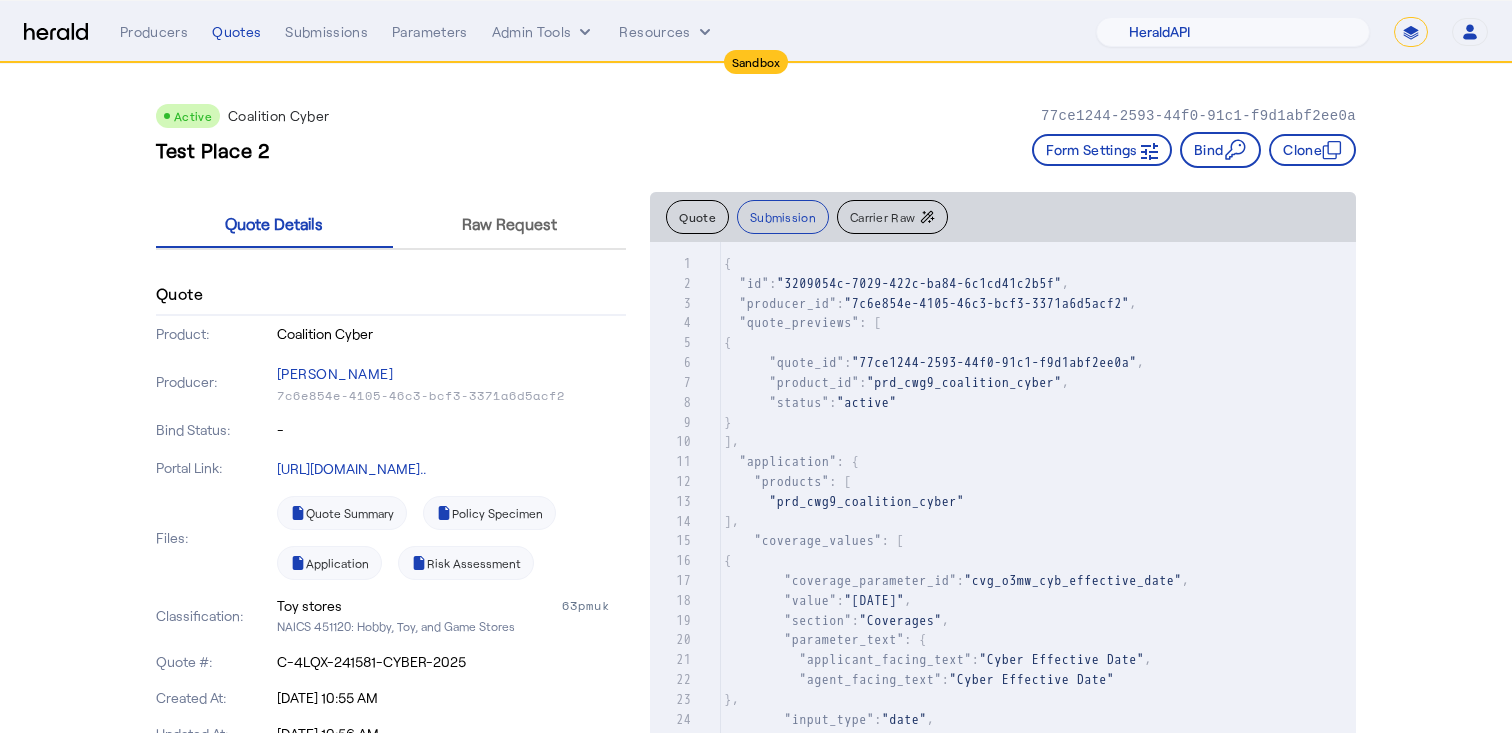 click on ""product_id" :  "prd_cwg9_coalition_cyber" ," 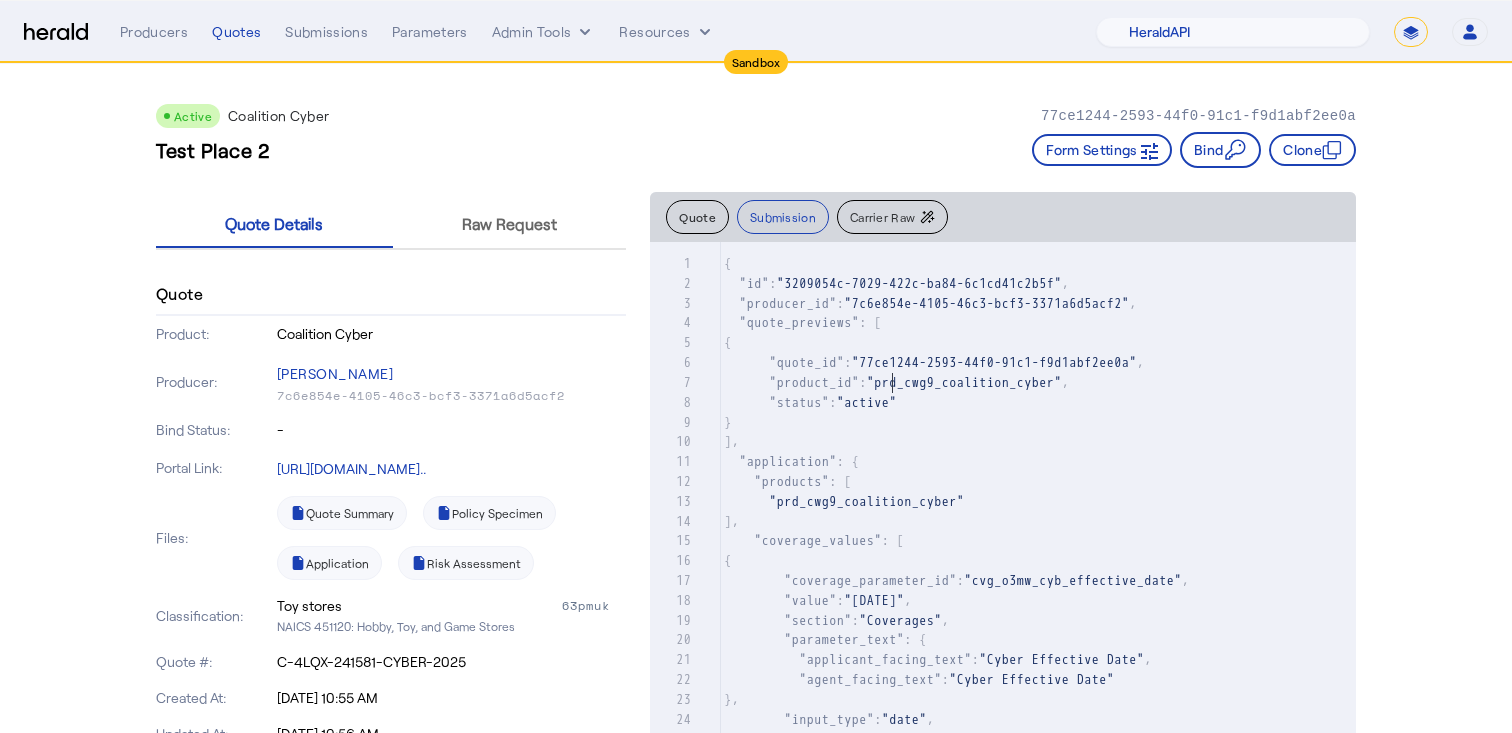 type on "**********" 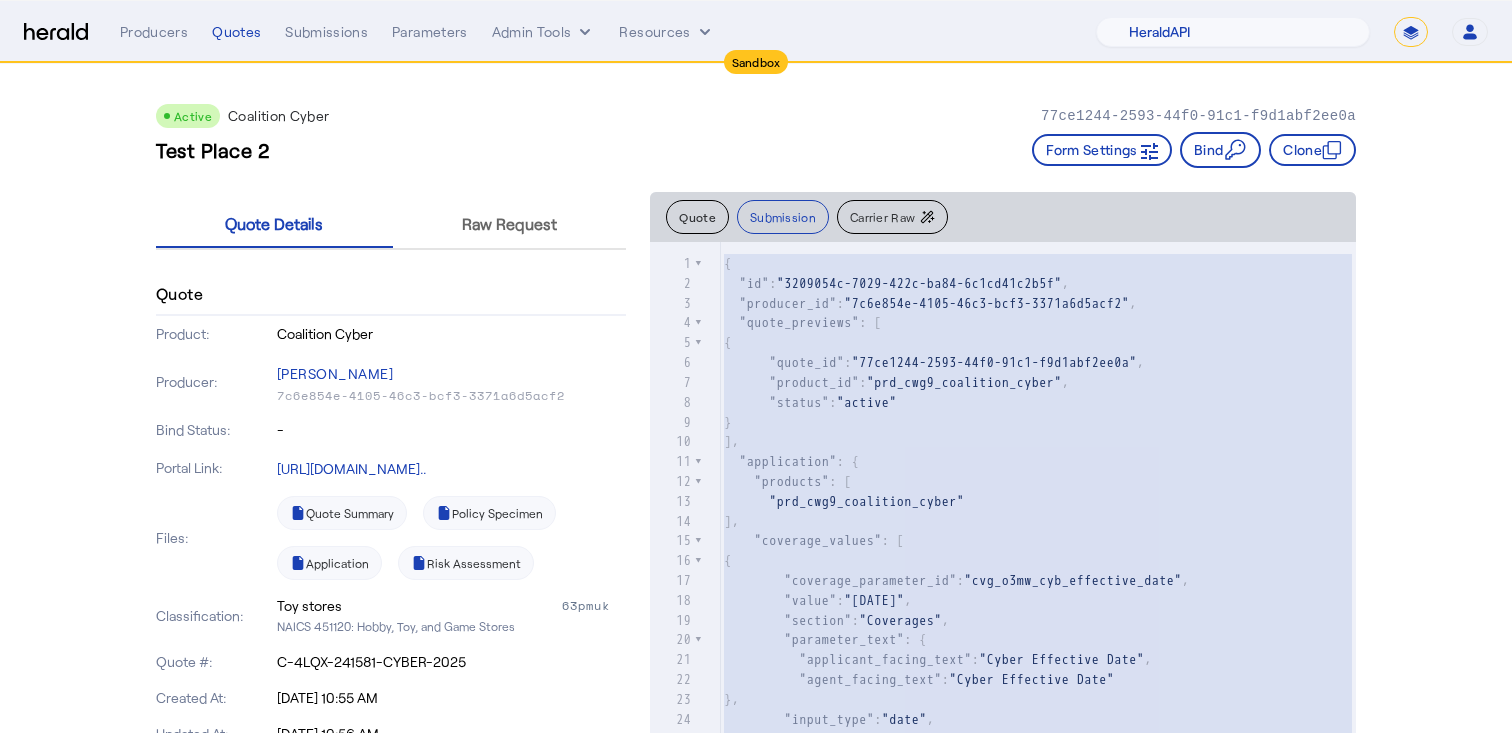 click on "Carrier Raw" 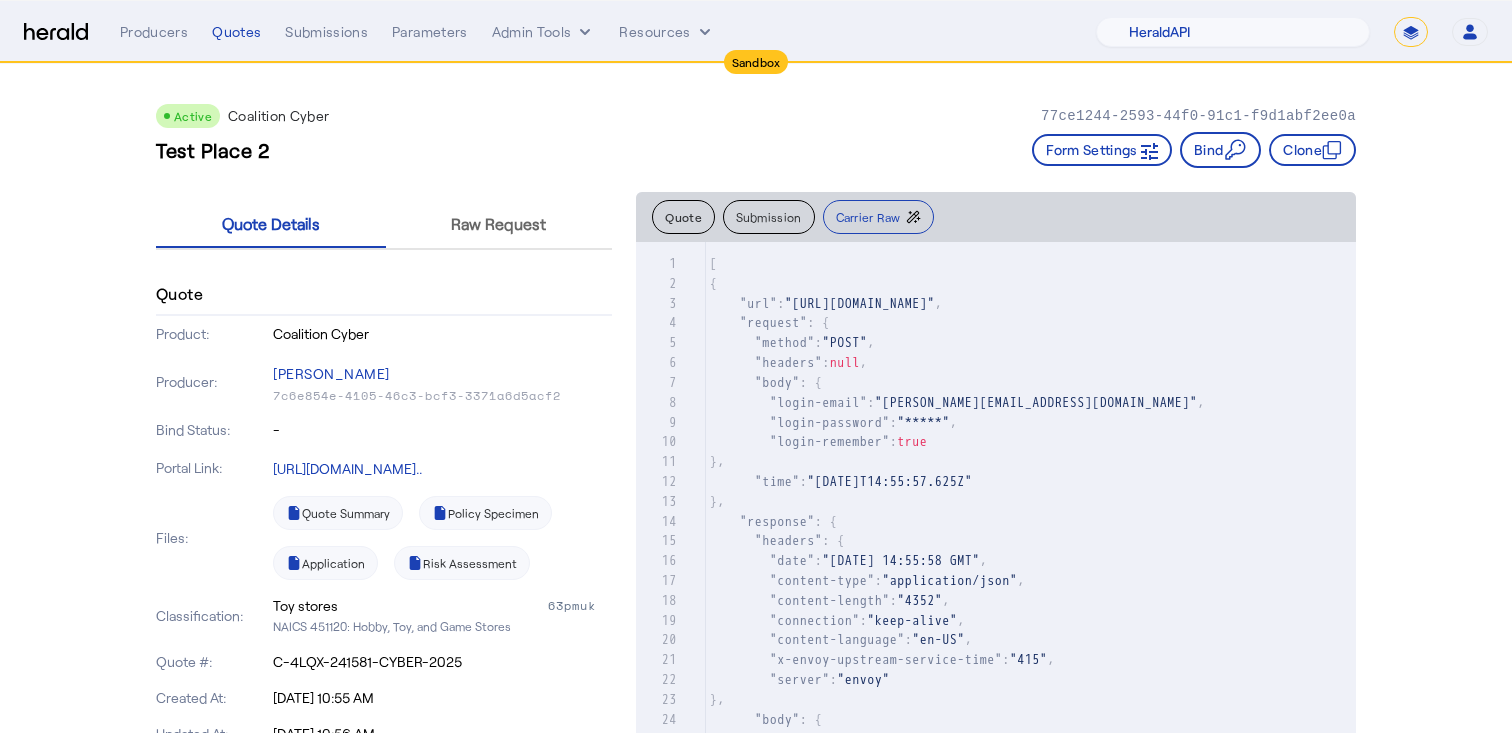 click on ""login-password" :  "*****" ," 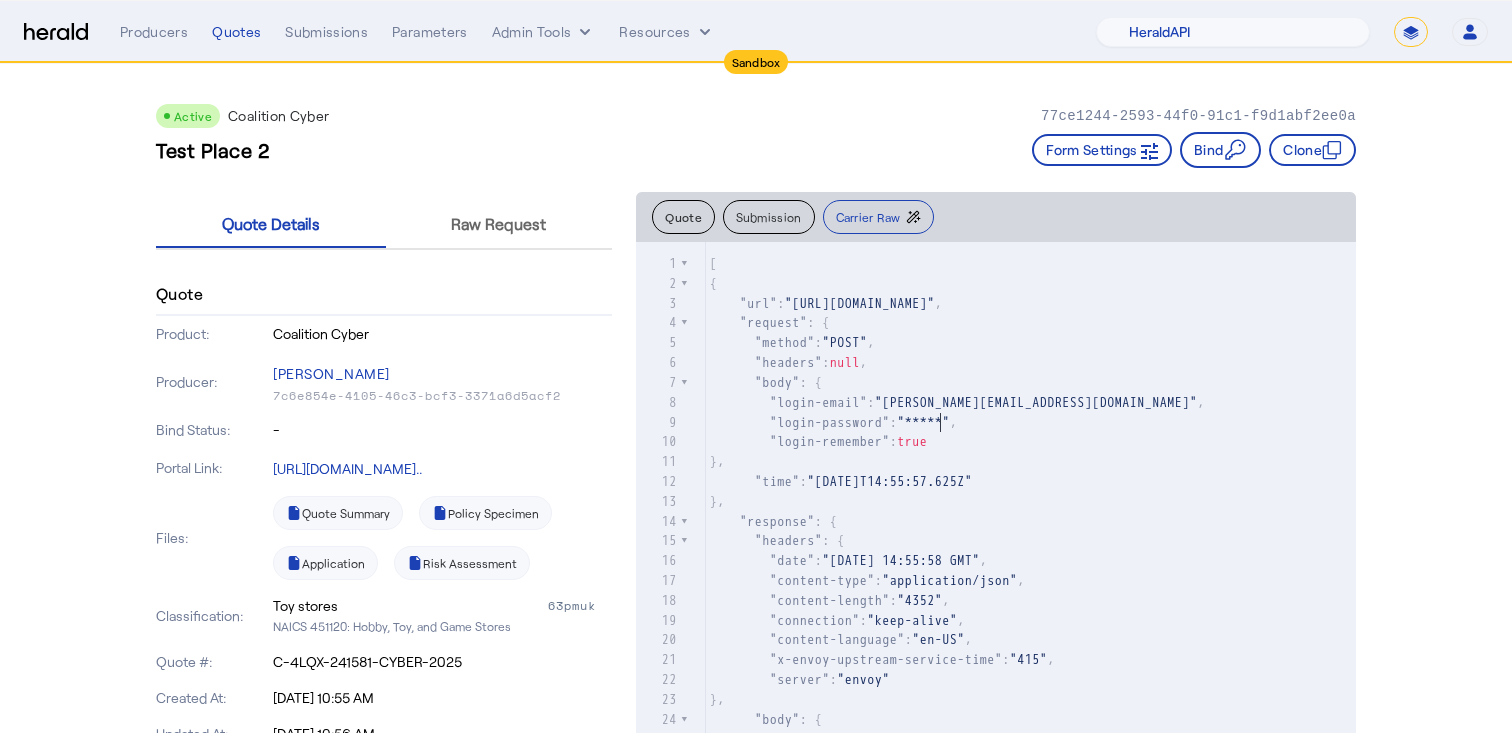type on "**********" 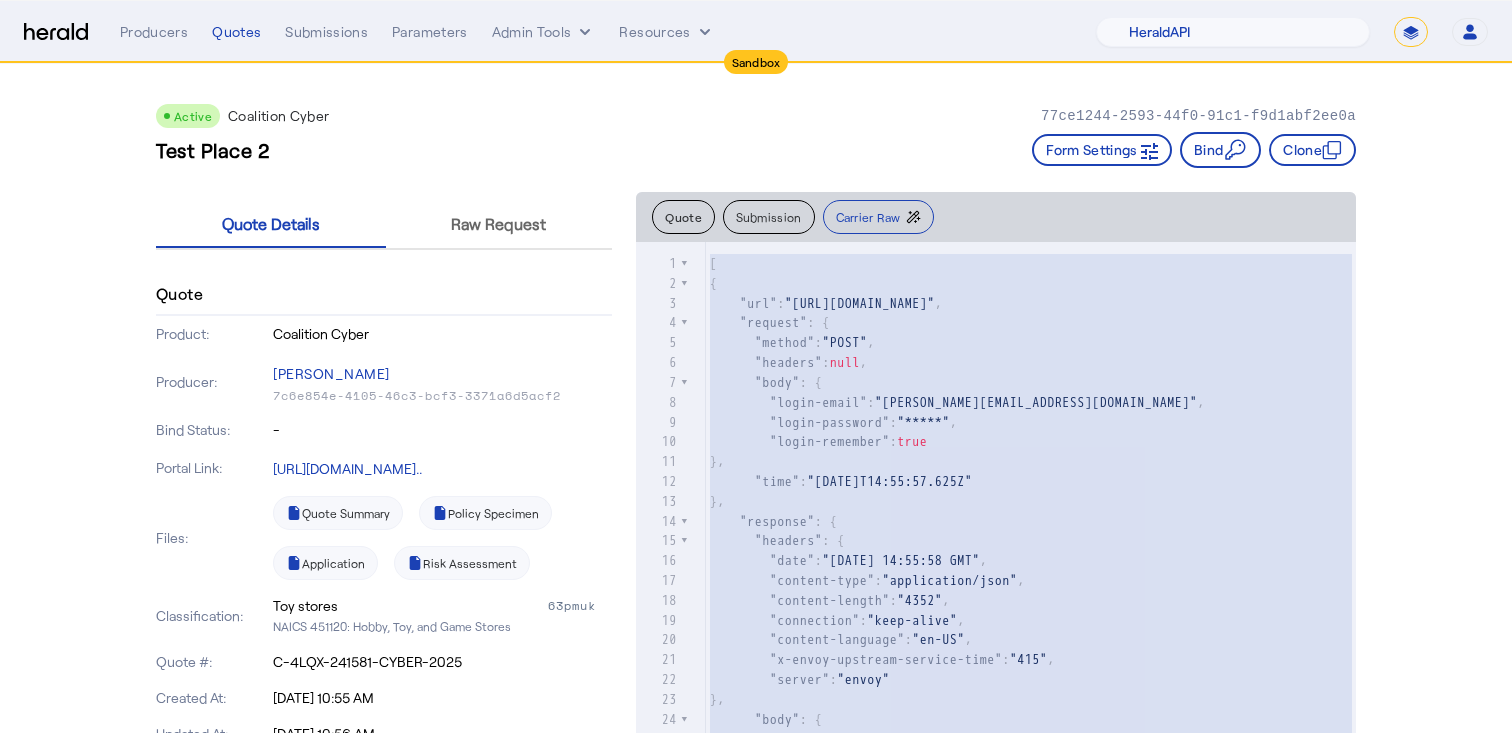 scroll, scrollTop: 3112, scrollLeft: 0, axis: vertical 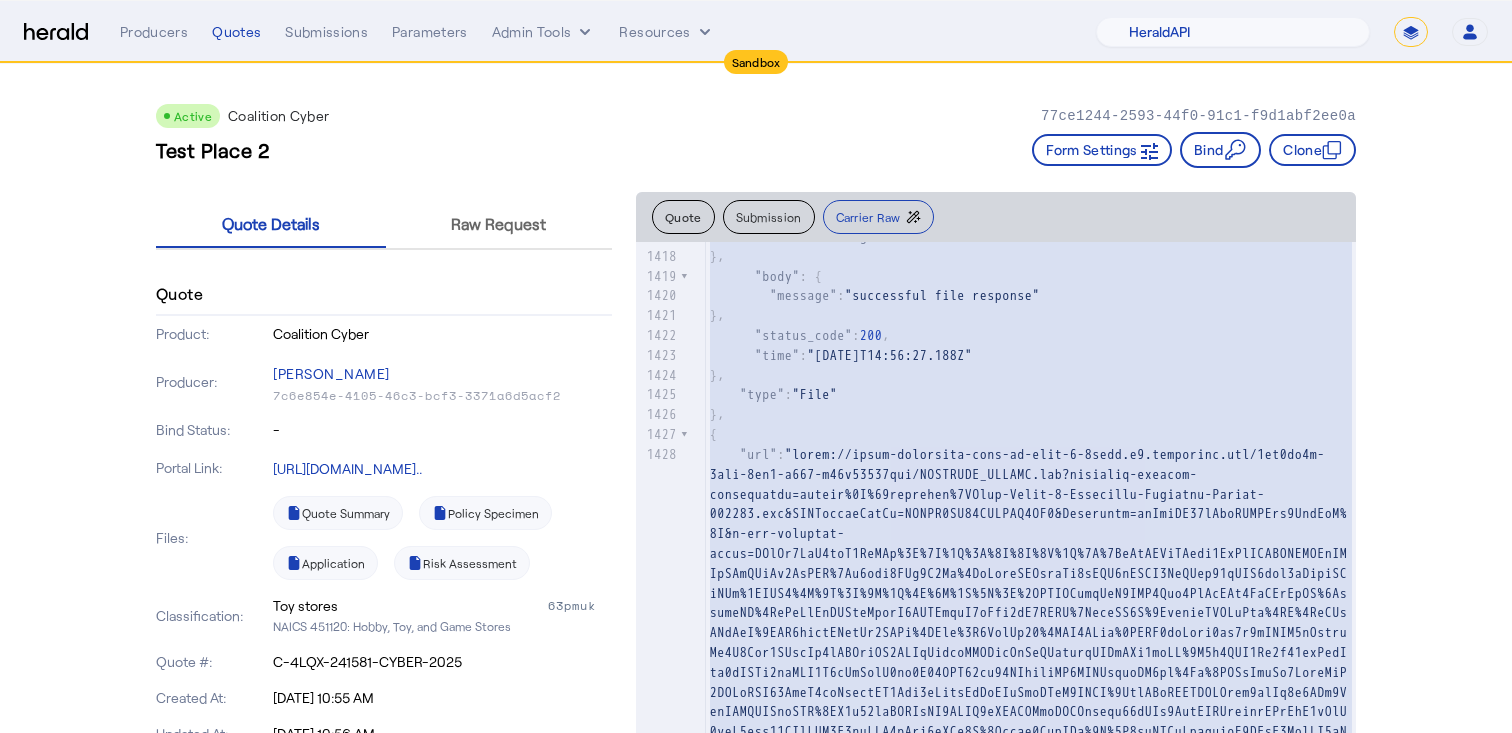 click on "Quote" 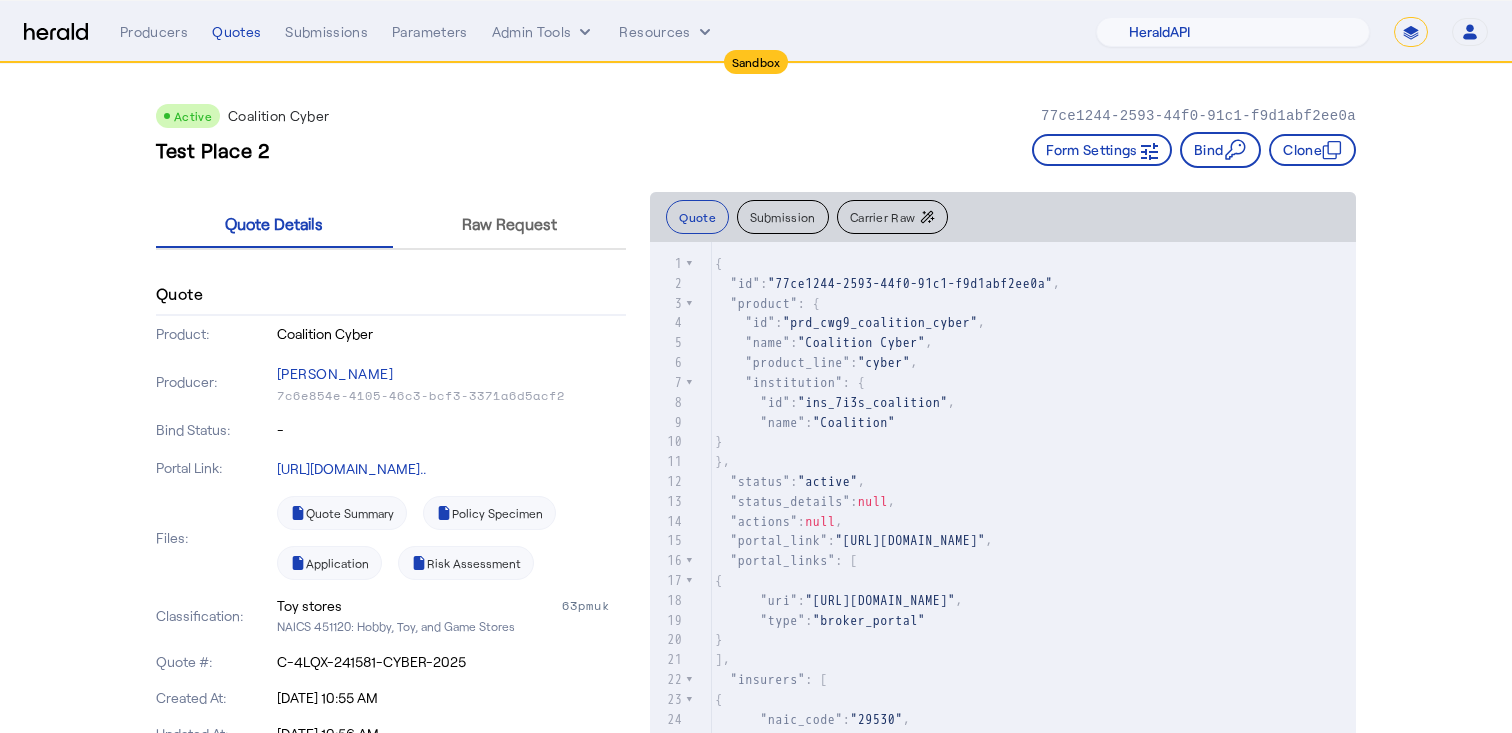 scroll, scrollTop: 310, scrollLeft: 0, axis: vertical 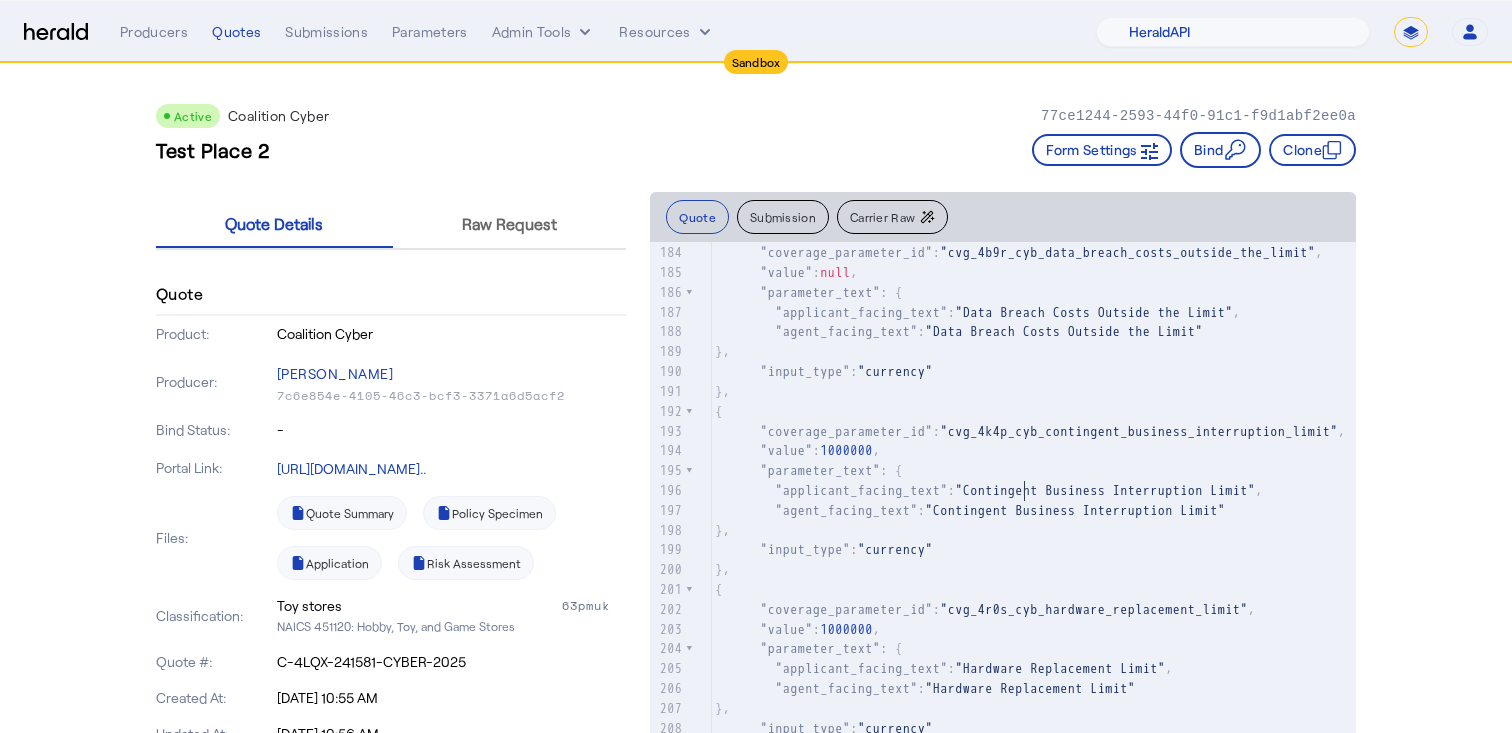 click on ""cvg_4k4p_cyb_contingent_business_interruption_limit"" 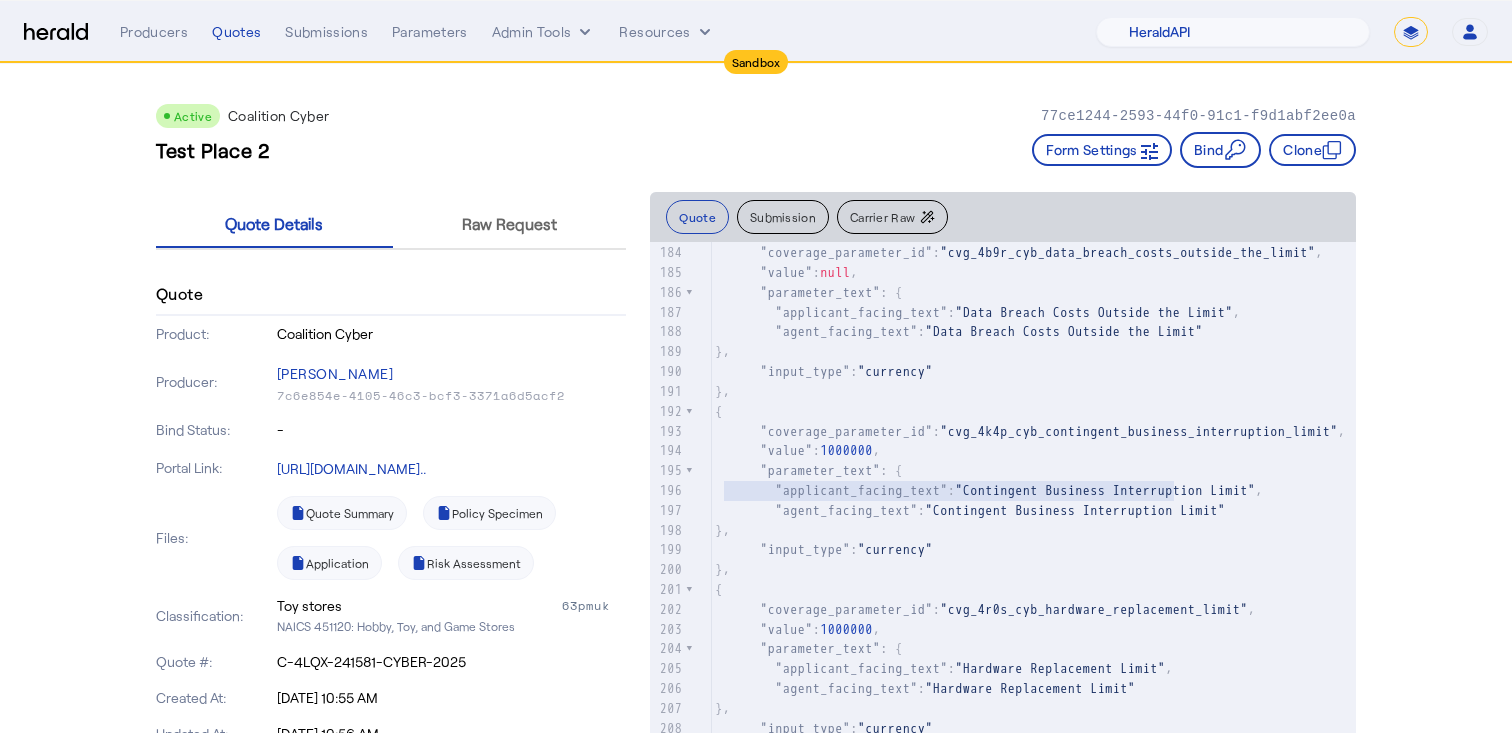 click on "Carrier Raw" 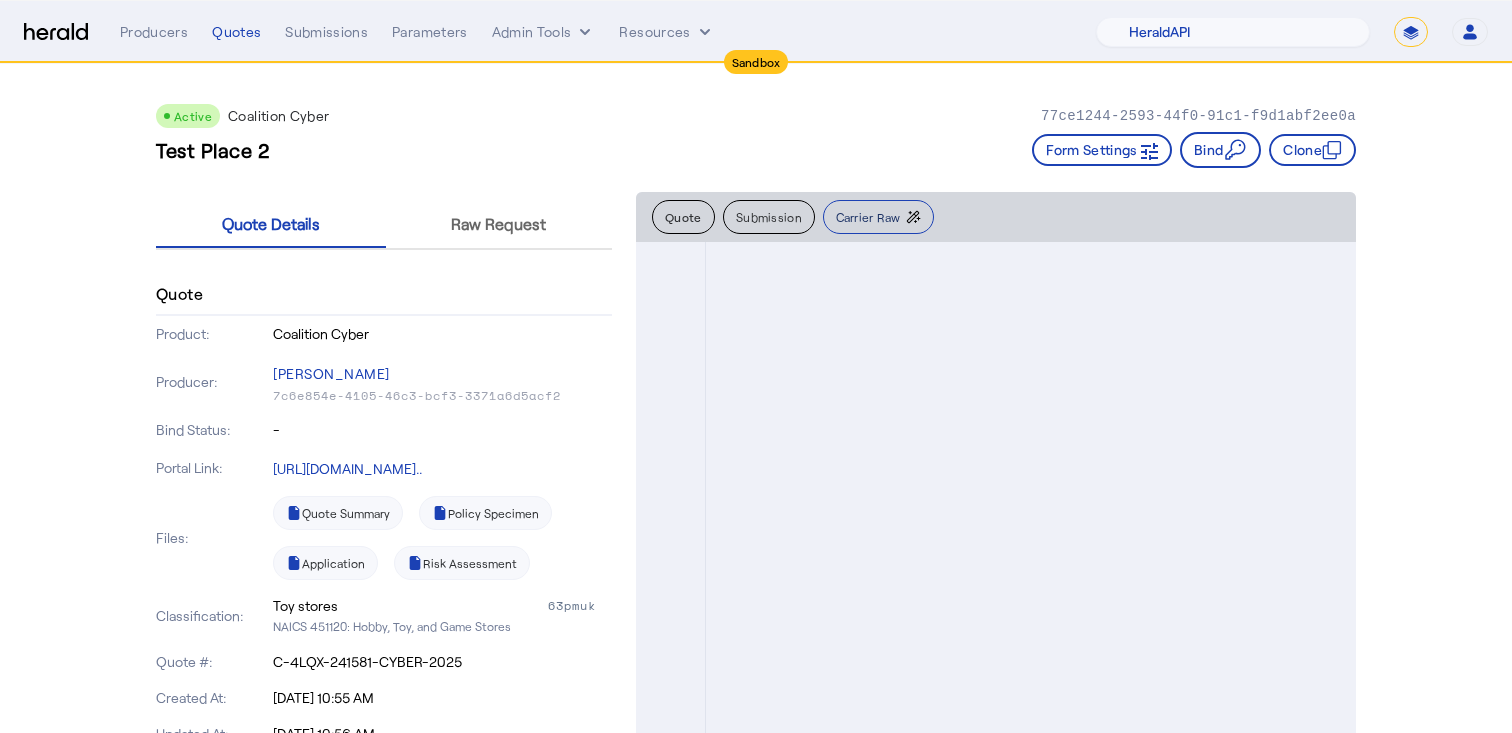 scroll, scrollTop: 0, scrollLeft: 0, axis: both 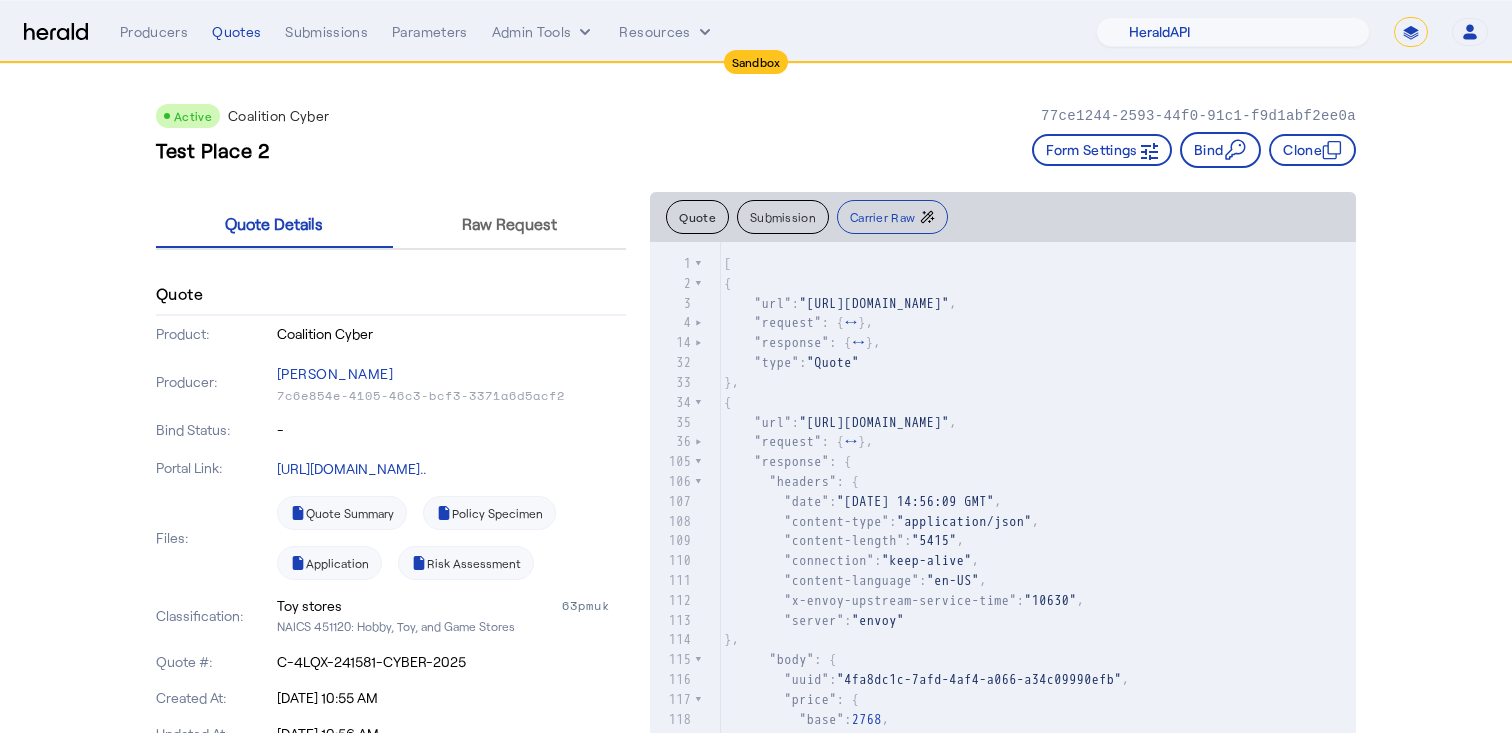click 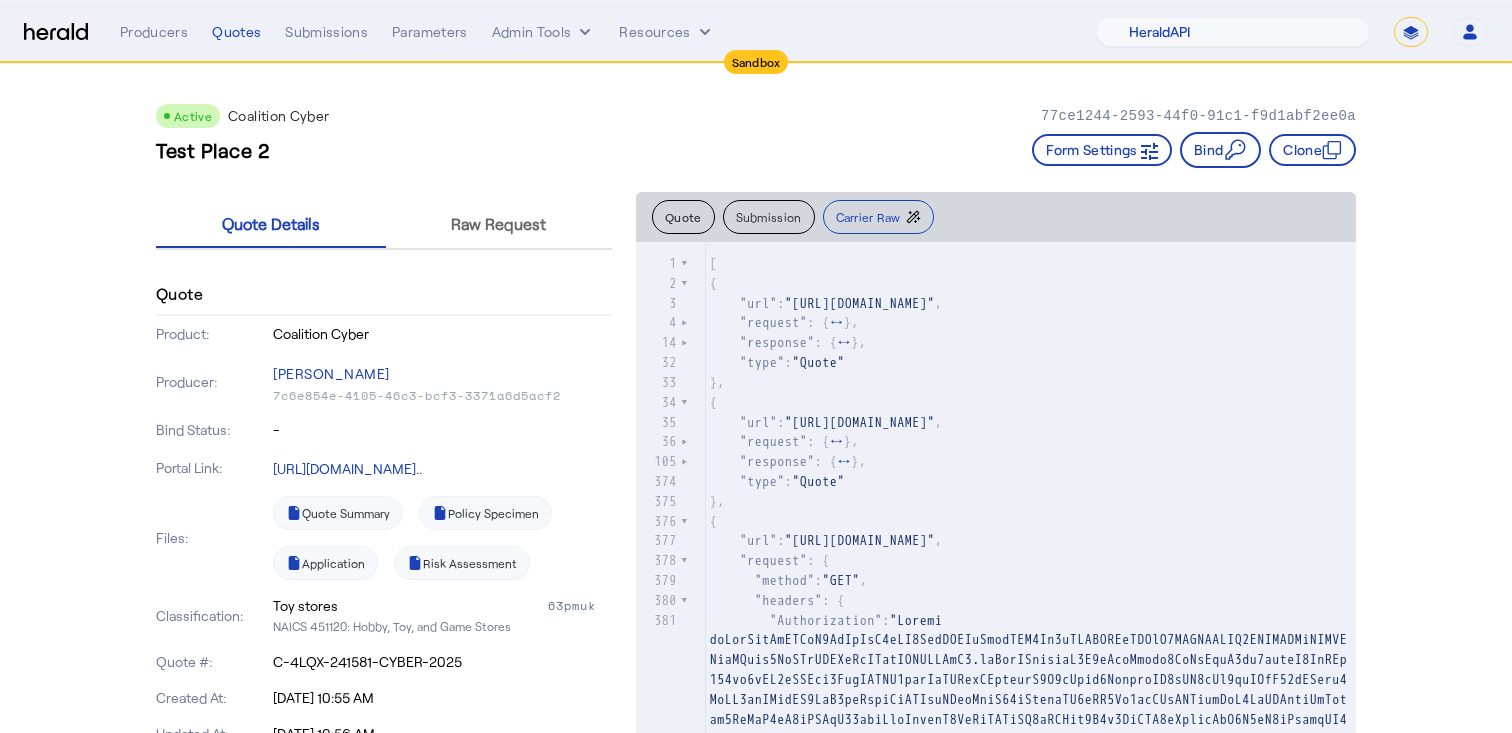 scroll, scrollTop: 85, scrollLeft: 0, axis: vertical 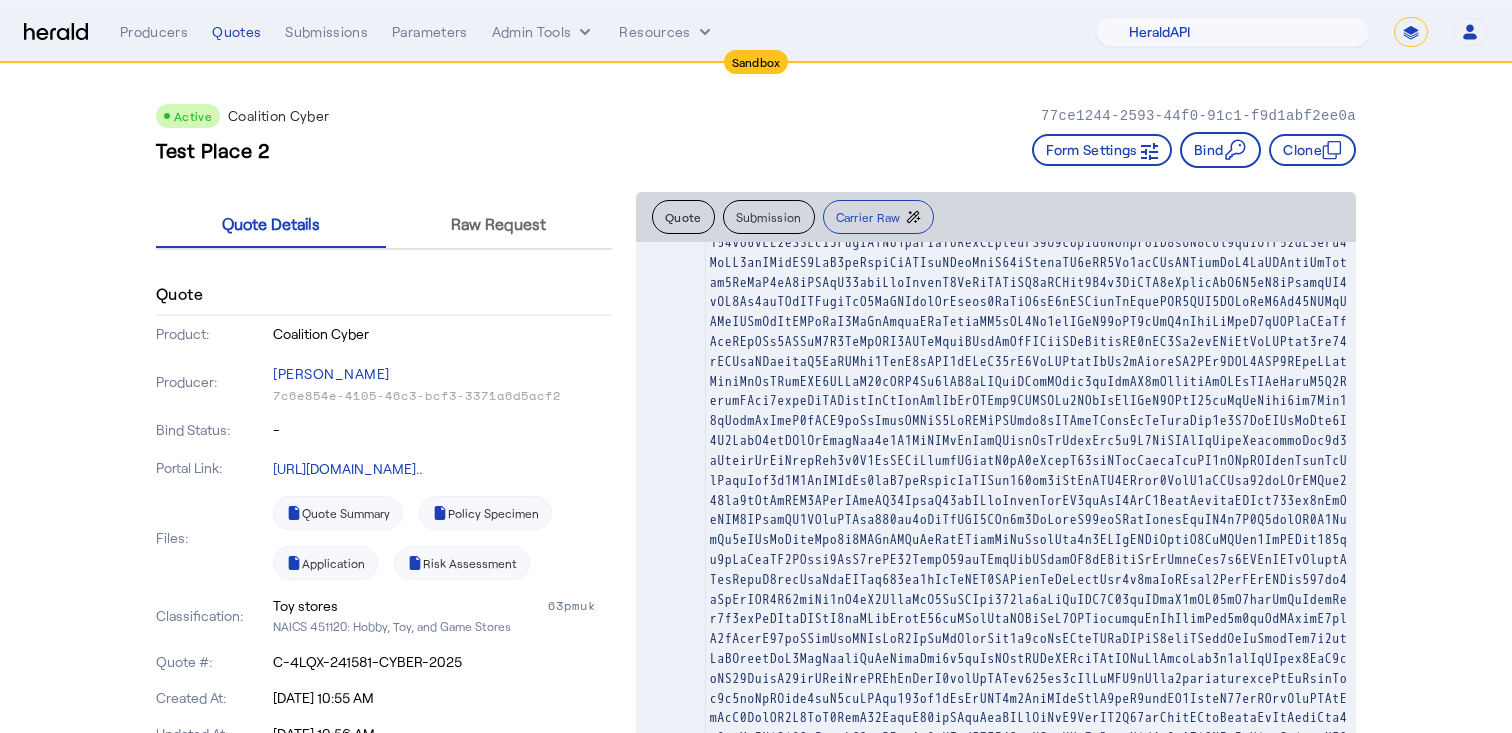 click on "Active  Coalition Cyber   77ce1244-2593-44f0-91c1-f9d1abf2ee0a   Test Place 2   Form Settings     Bind     Clone" 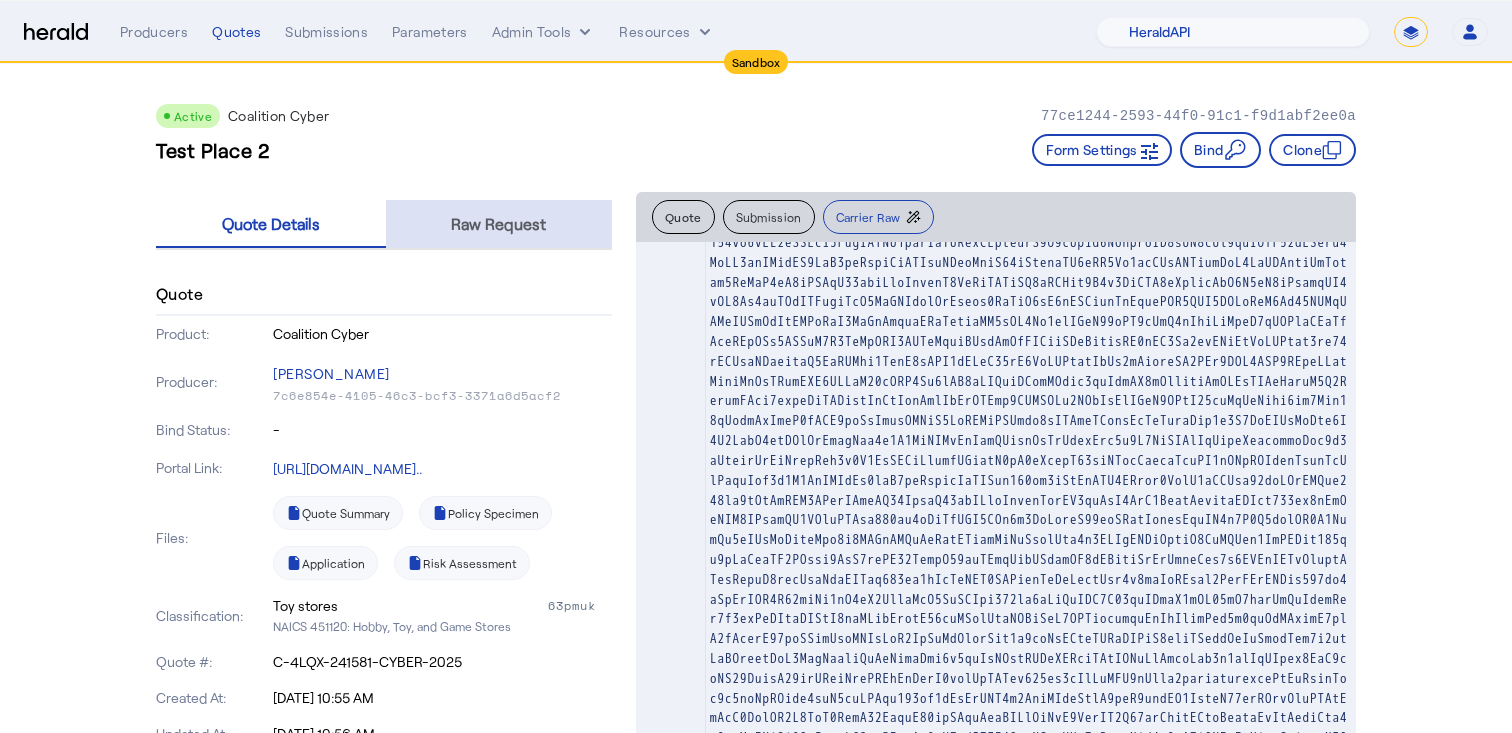 click on "Raw Request" at bounding box center [498, 224] 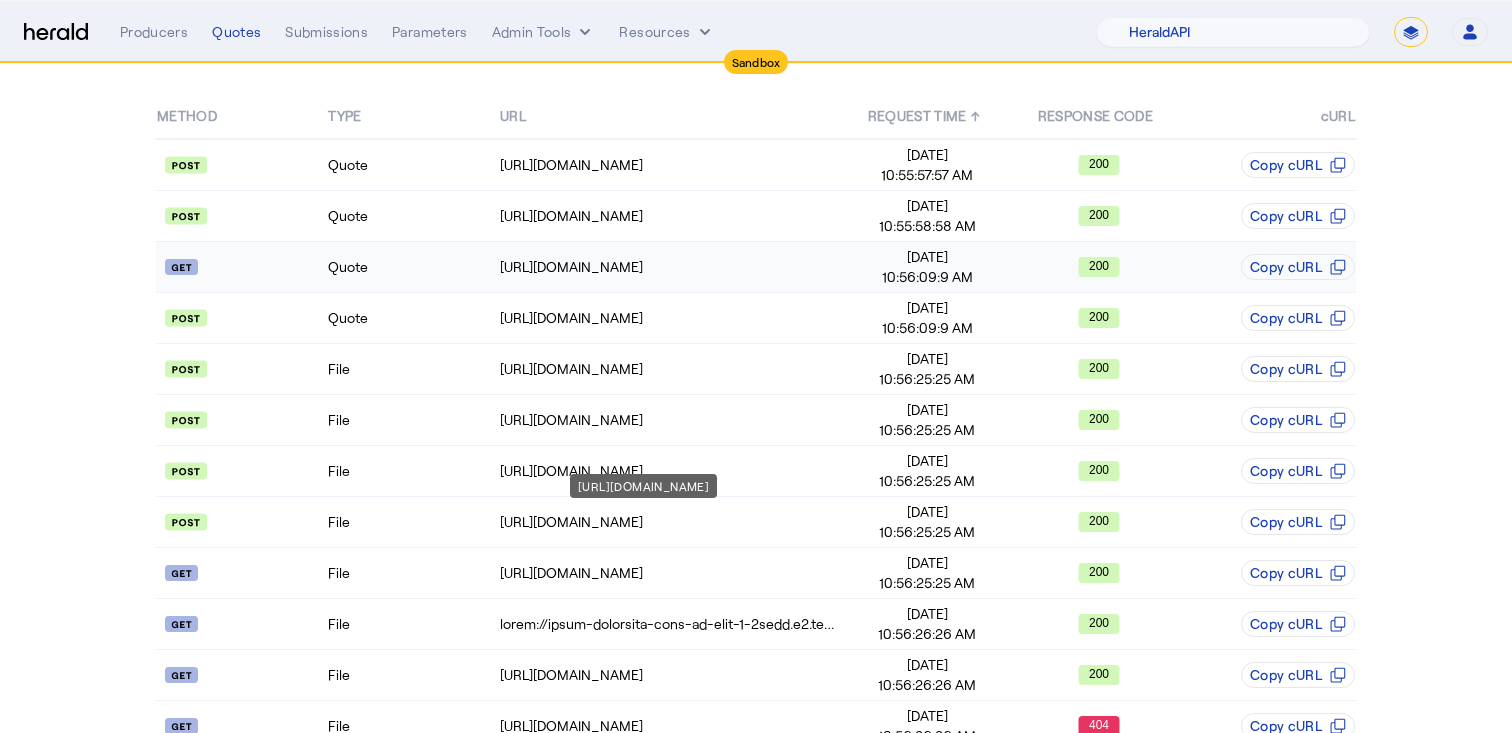 scroll, scrollTop: 146, scrollLeft: 0, axis: vertical 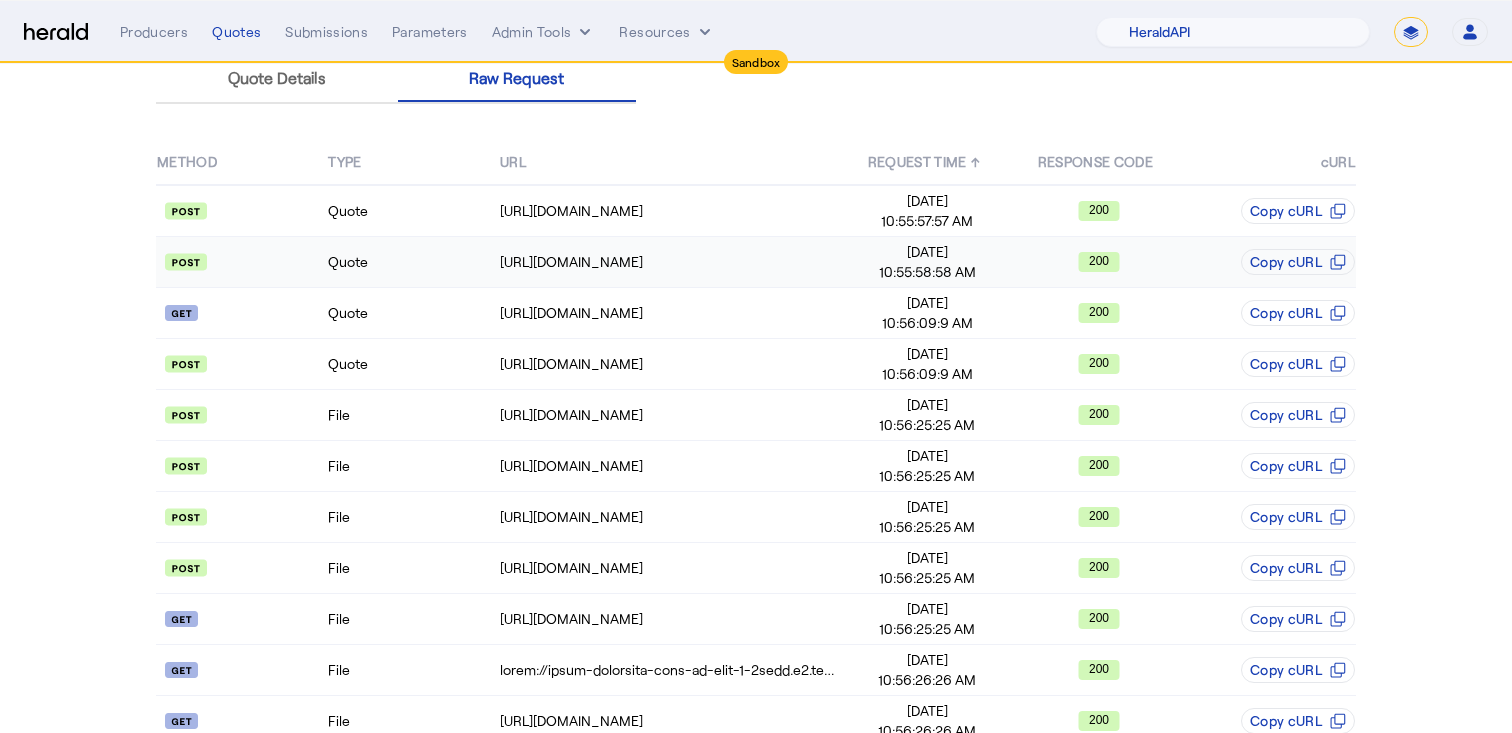 click on "Quote" 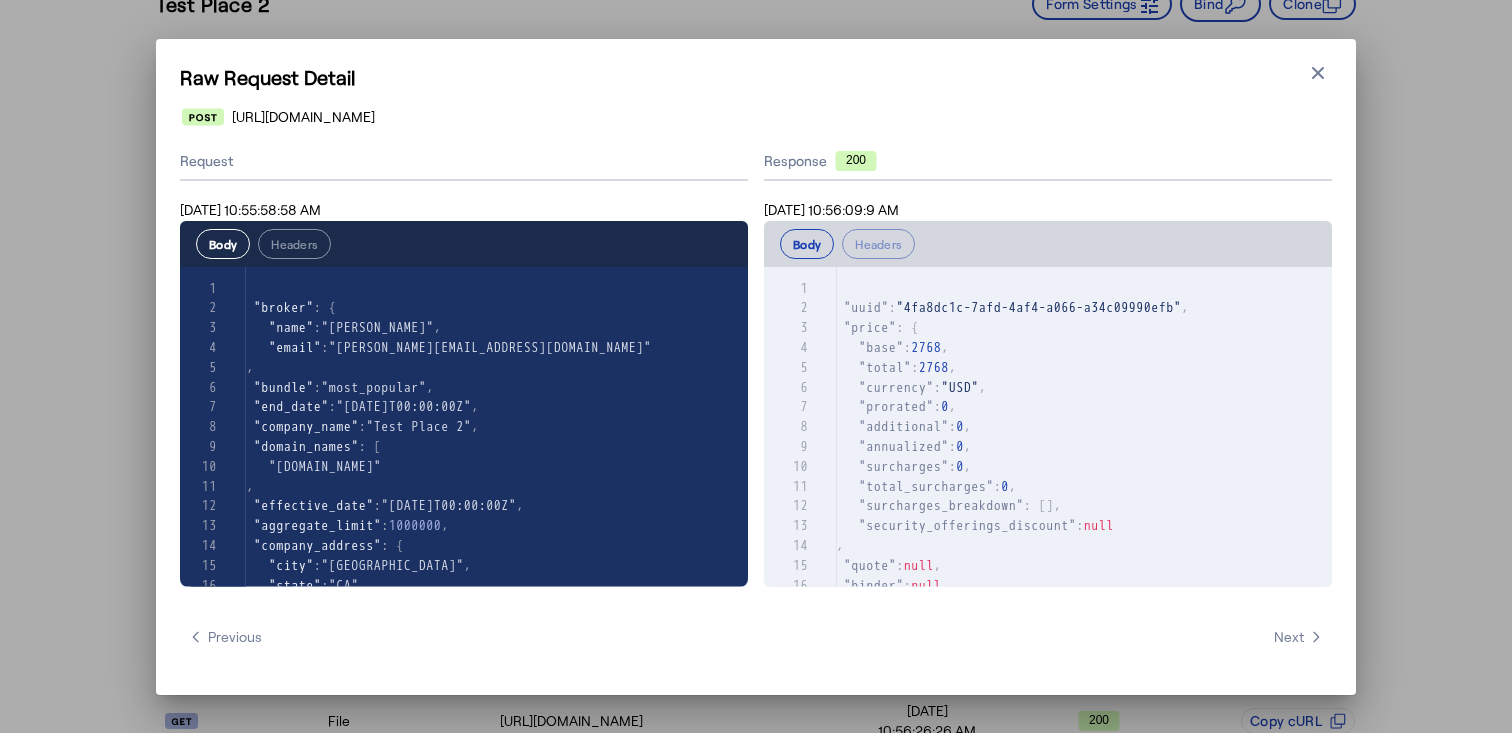 scroll, scrollTop: 0, scrollLeft: 0, axis: both 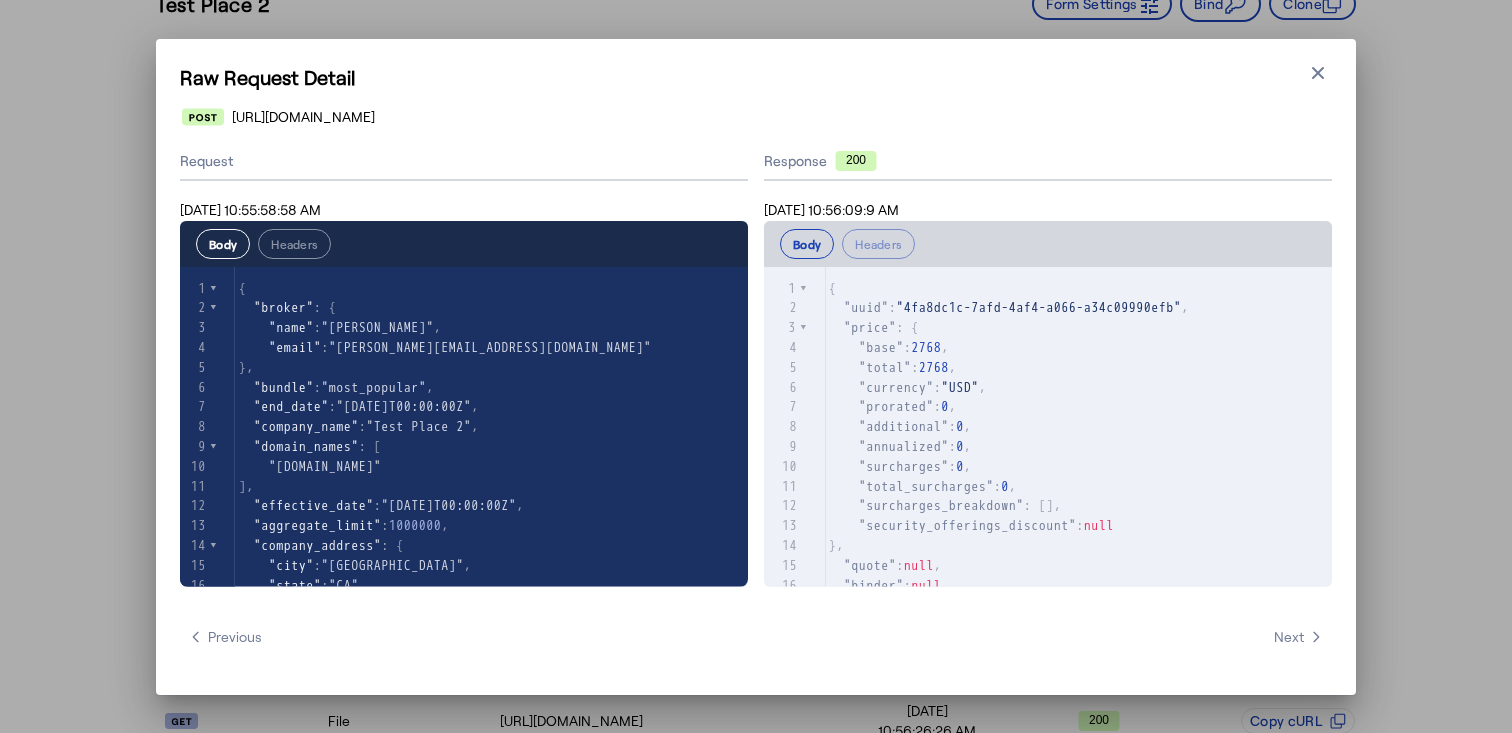 click on ""annualized"" at bounding box center (904, 446) 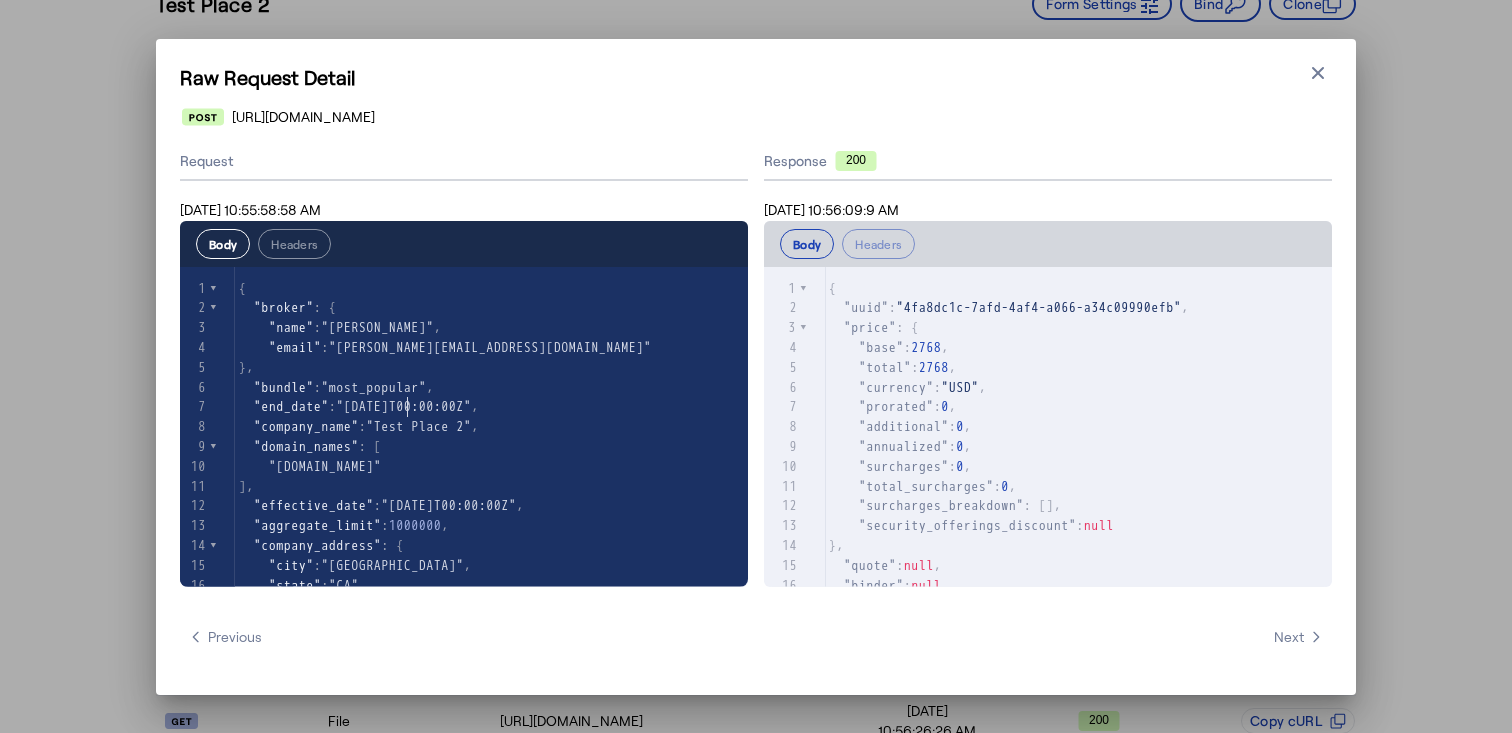 type on "**********" 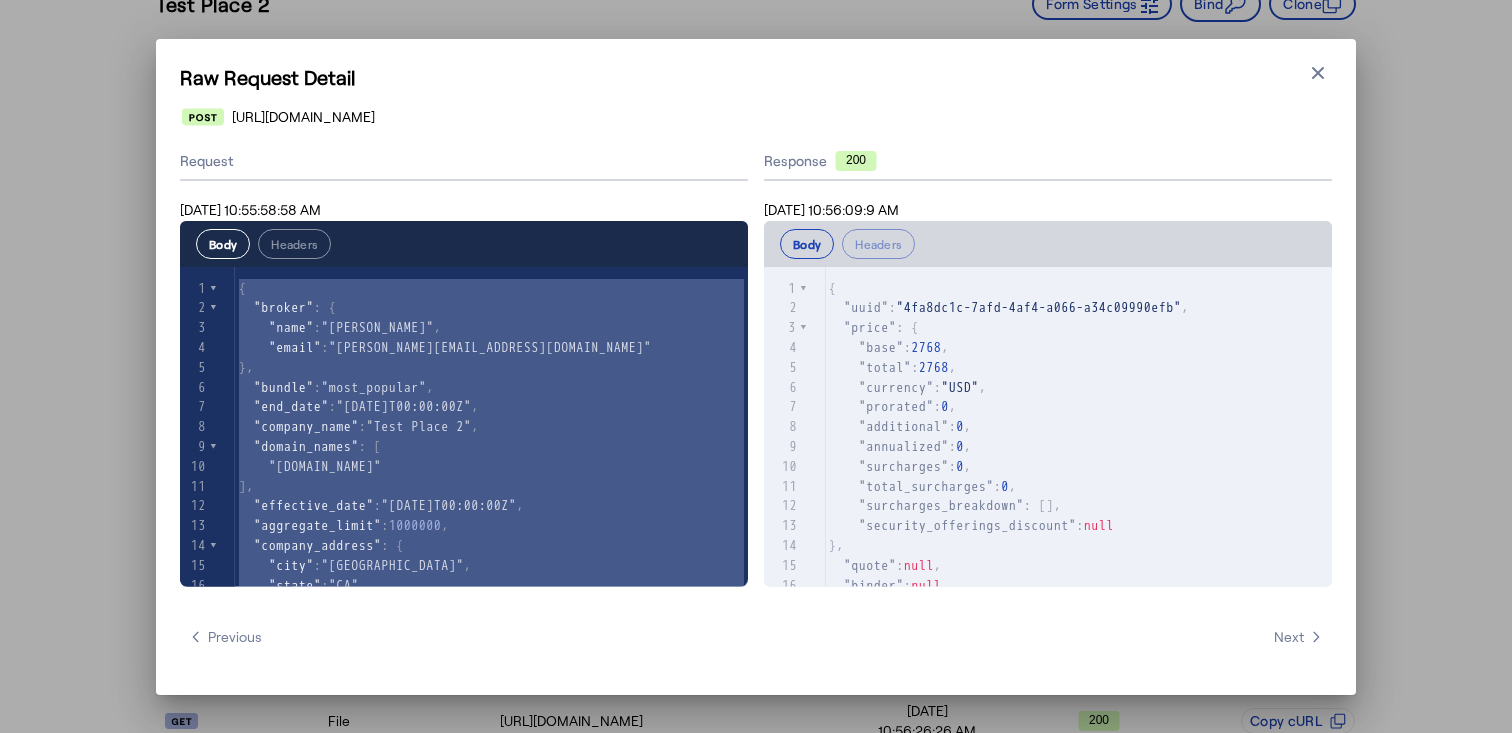 scroll, scrollTop: 368, scrollLeft: 0, axis: vertical 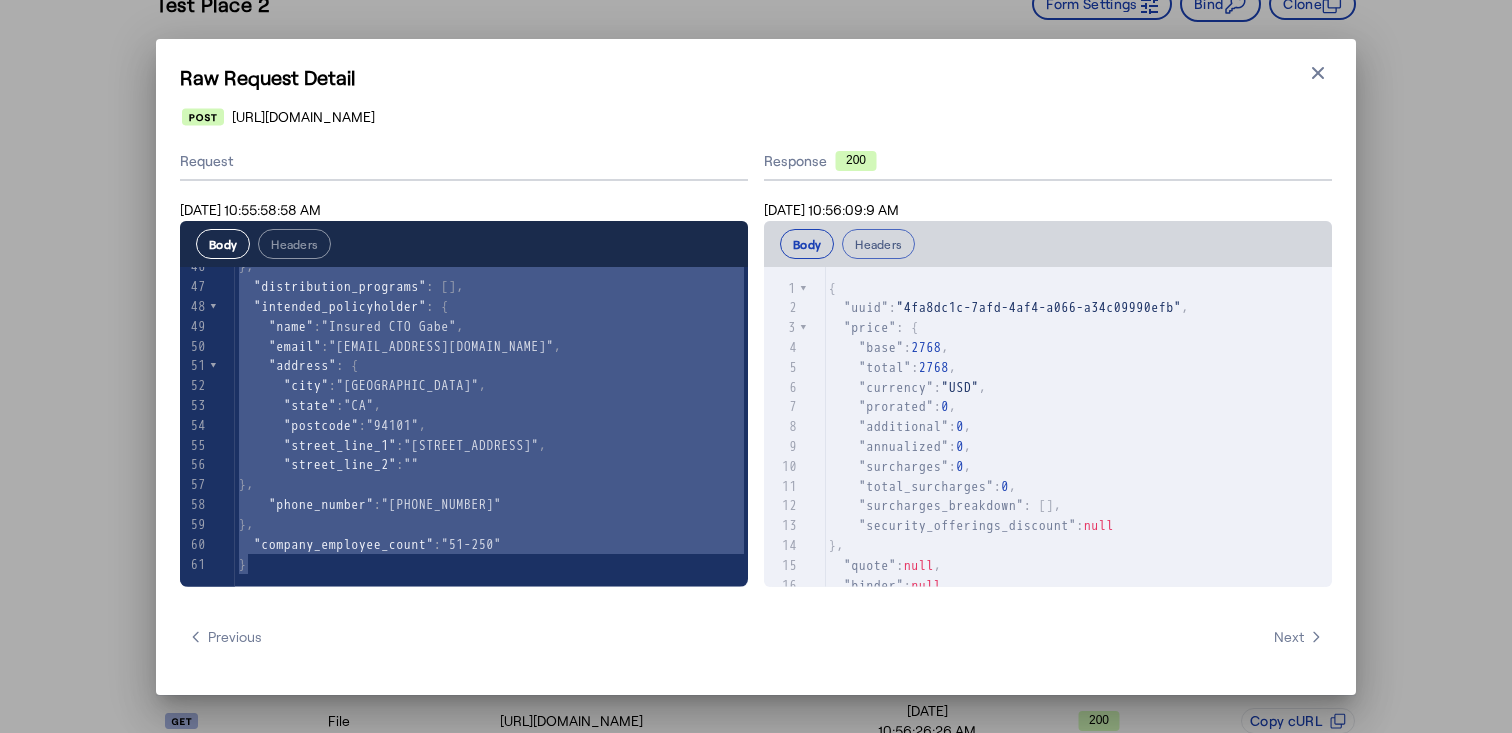 click on "Headers" at bounding box center (878, 244) 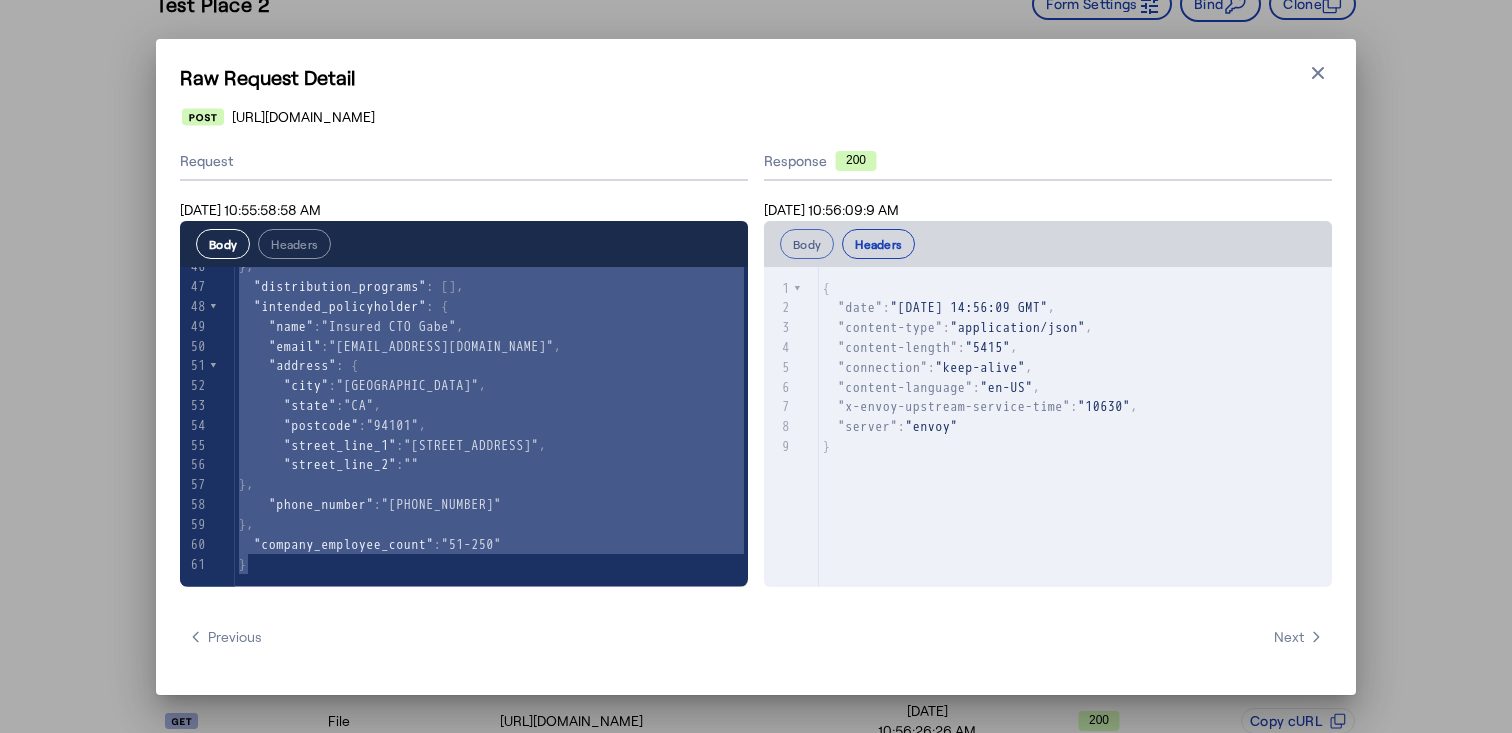 click on "Body" at bounding box center (807, 244) 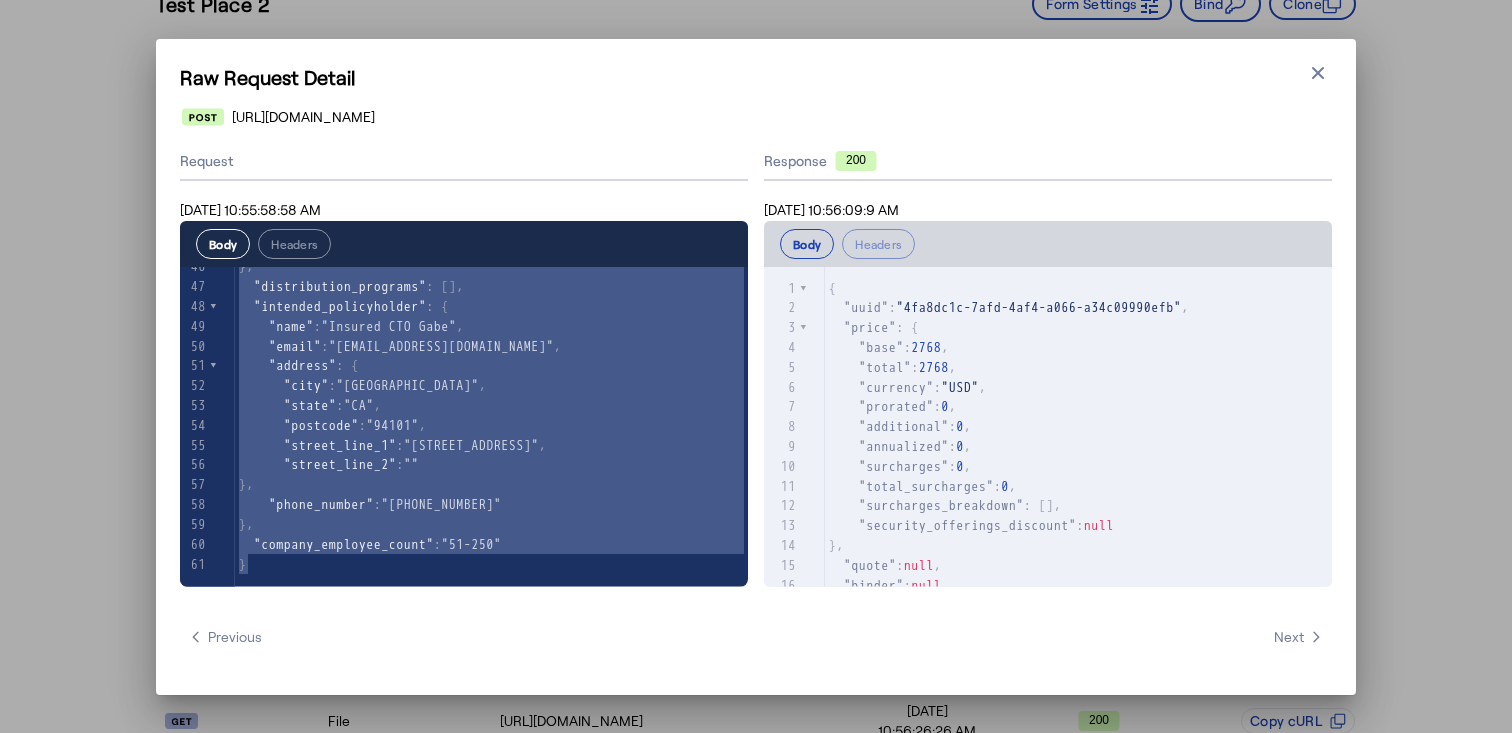 click on ""price"" at bounding box center (870, 327) 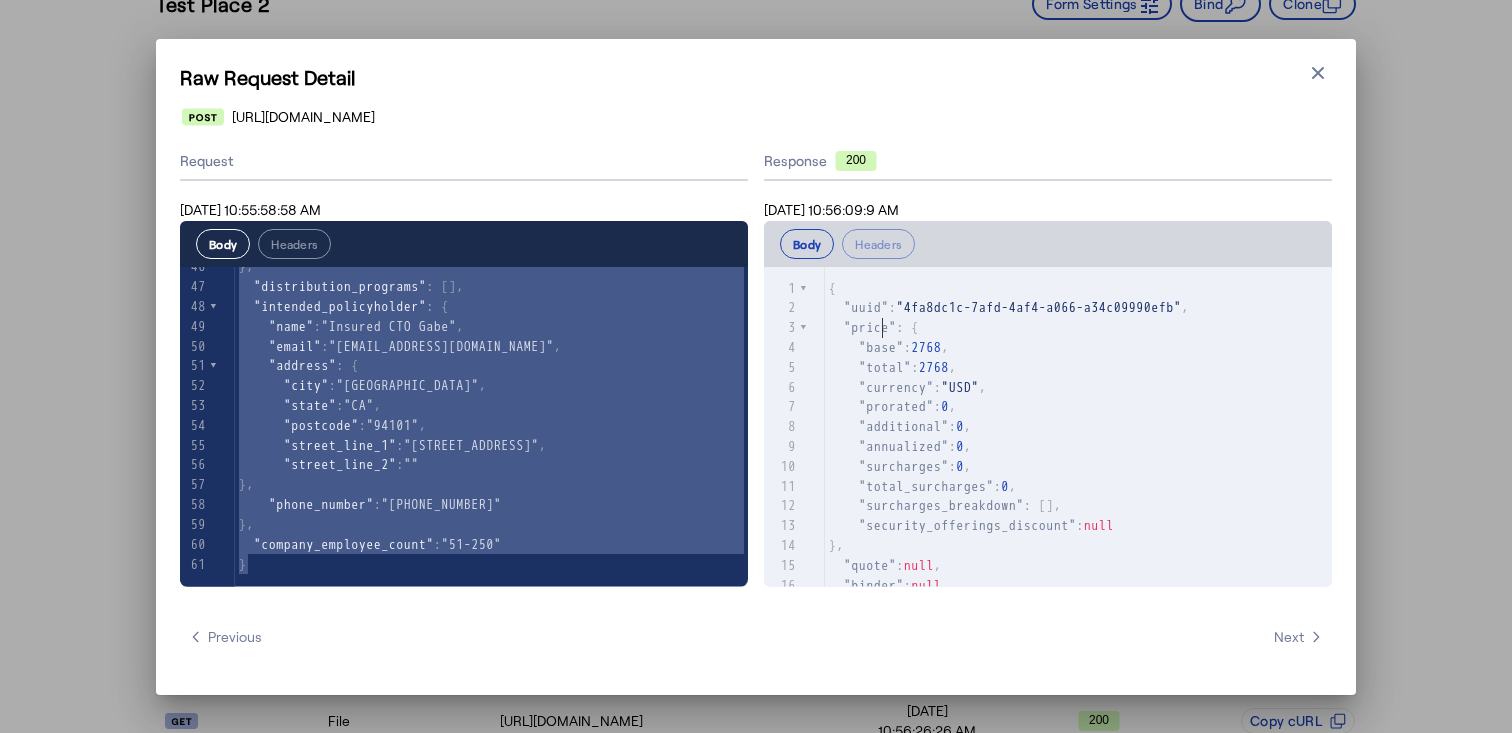 type on "**********" 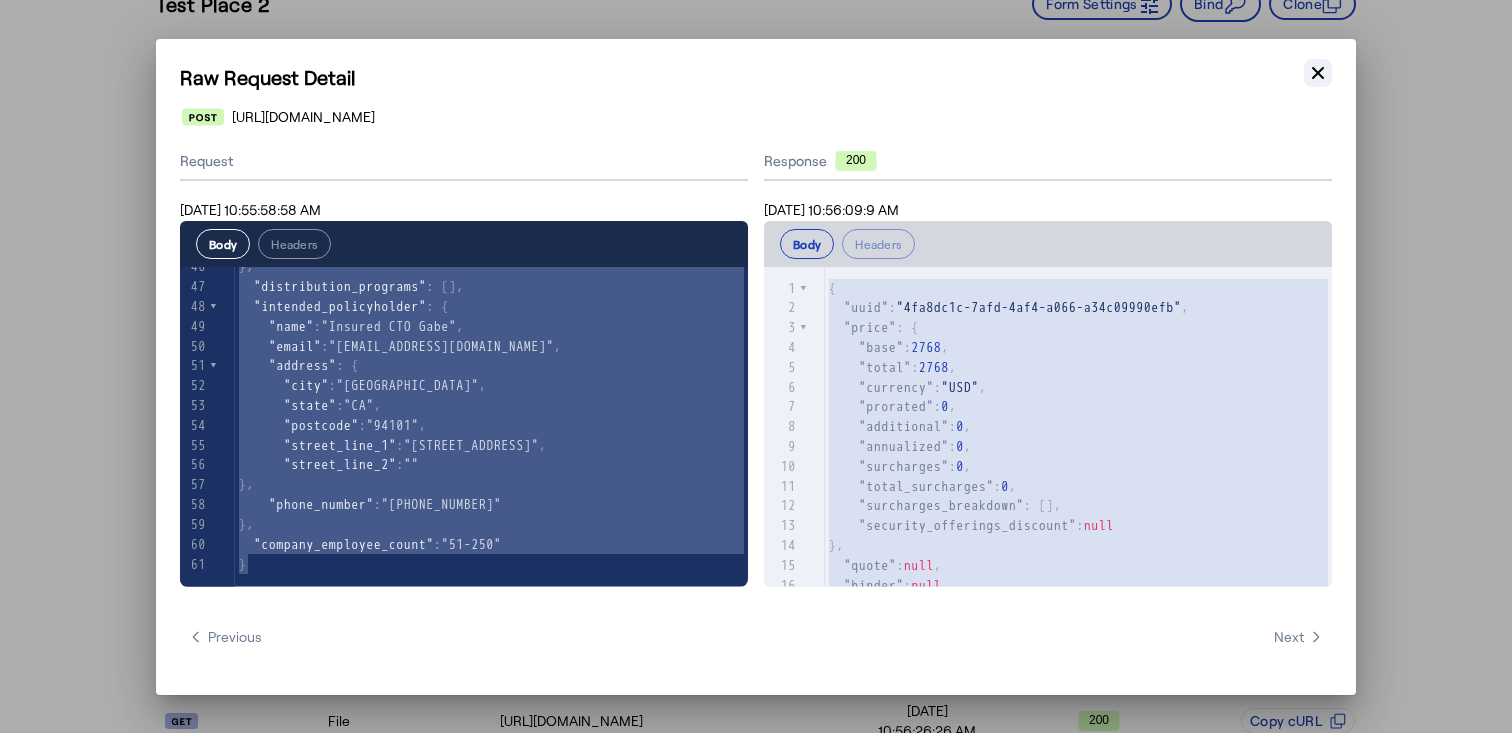 click 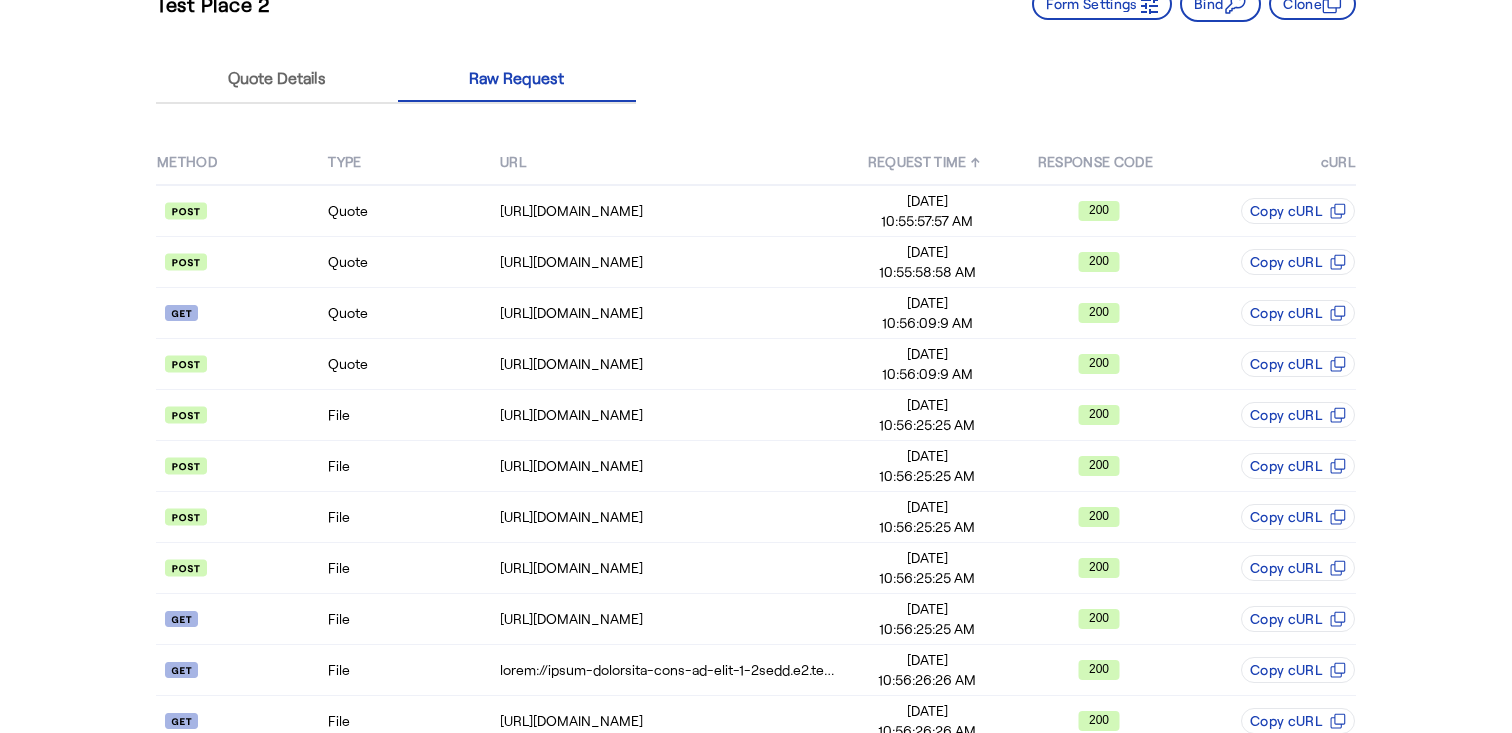 scroll, scrollTop: 146, scrollLeft: 0, axis: vertical 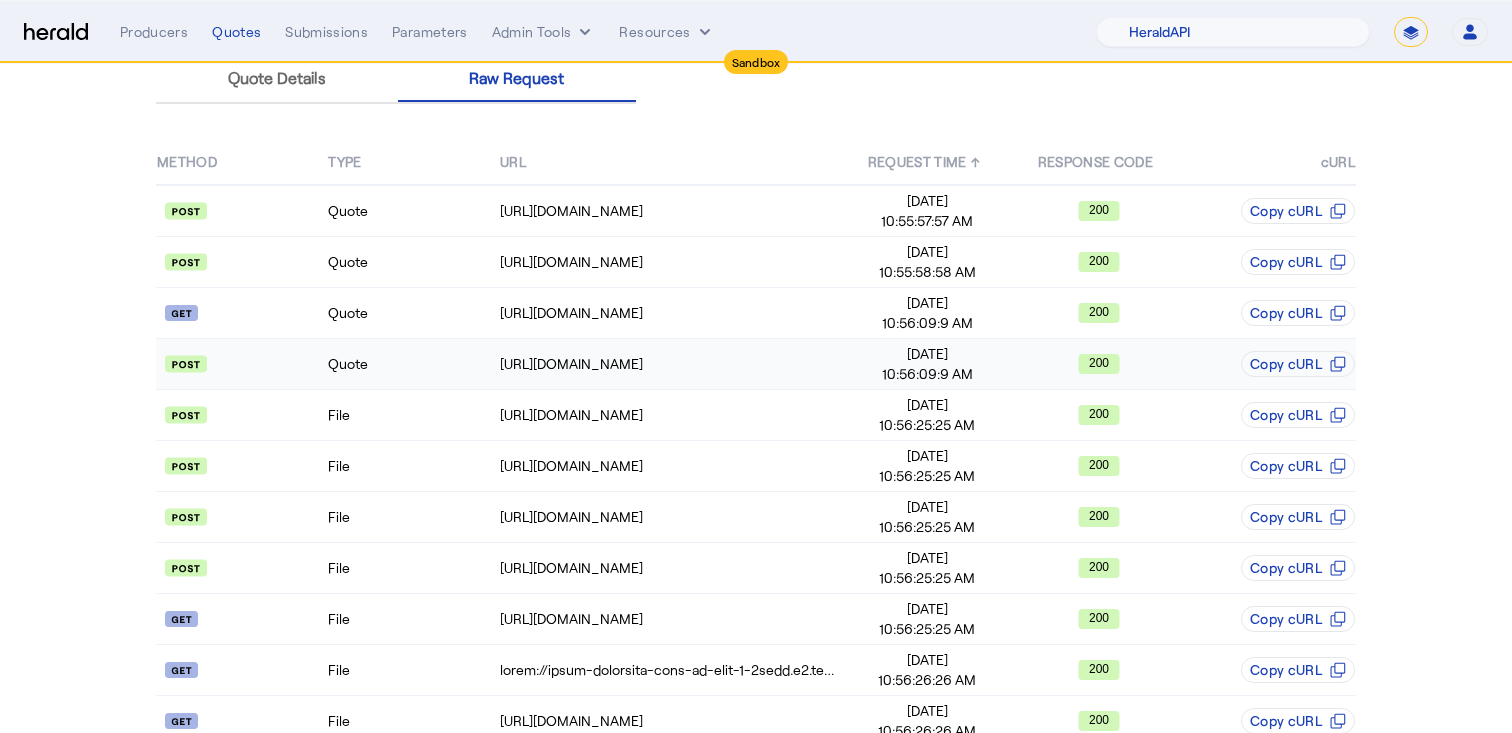 click 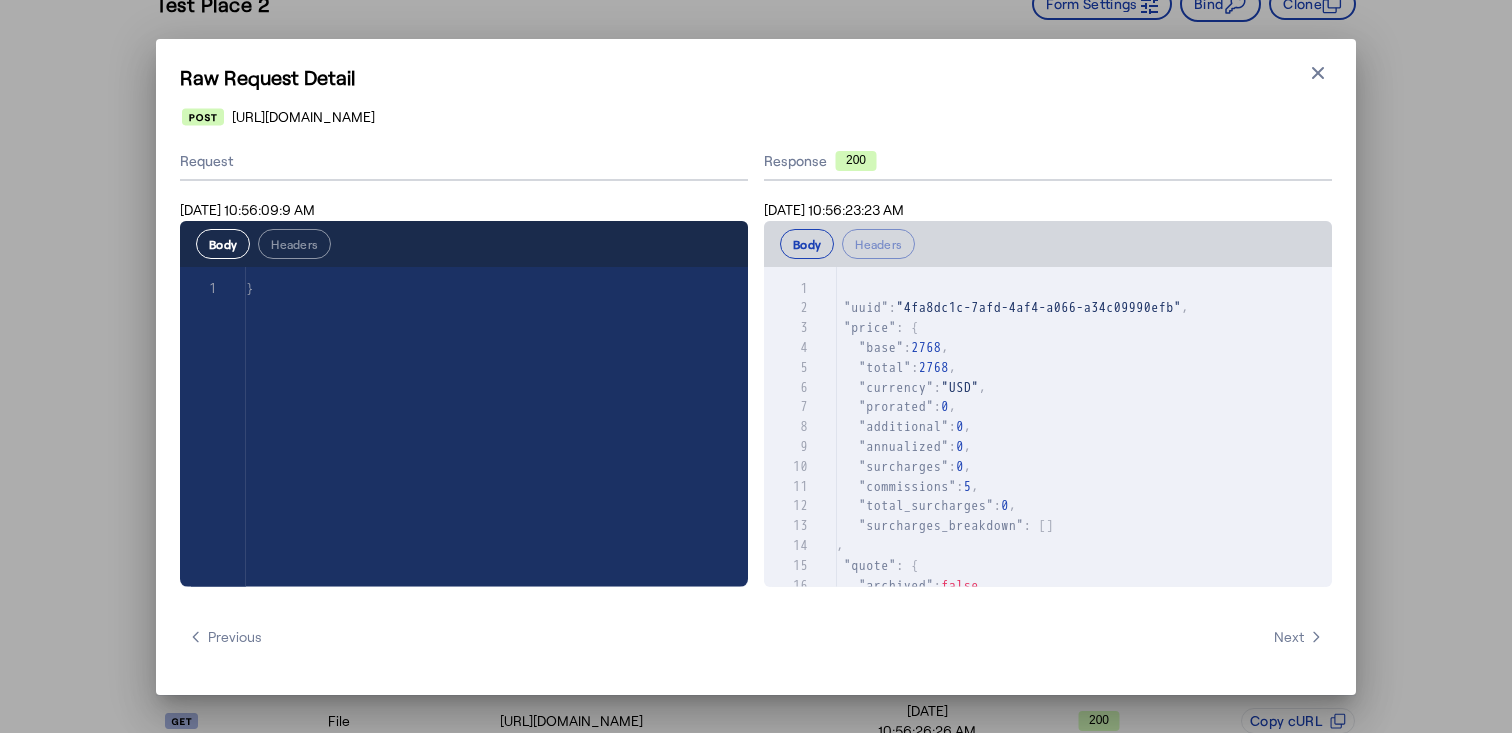 scroll, scrollTop: 0, scrollLeft: 0, axis: both 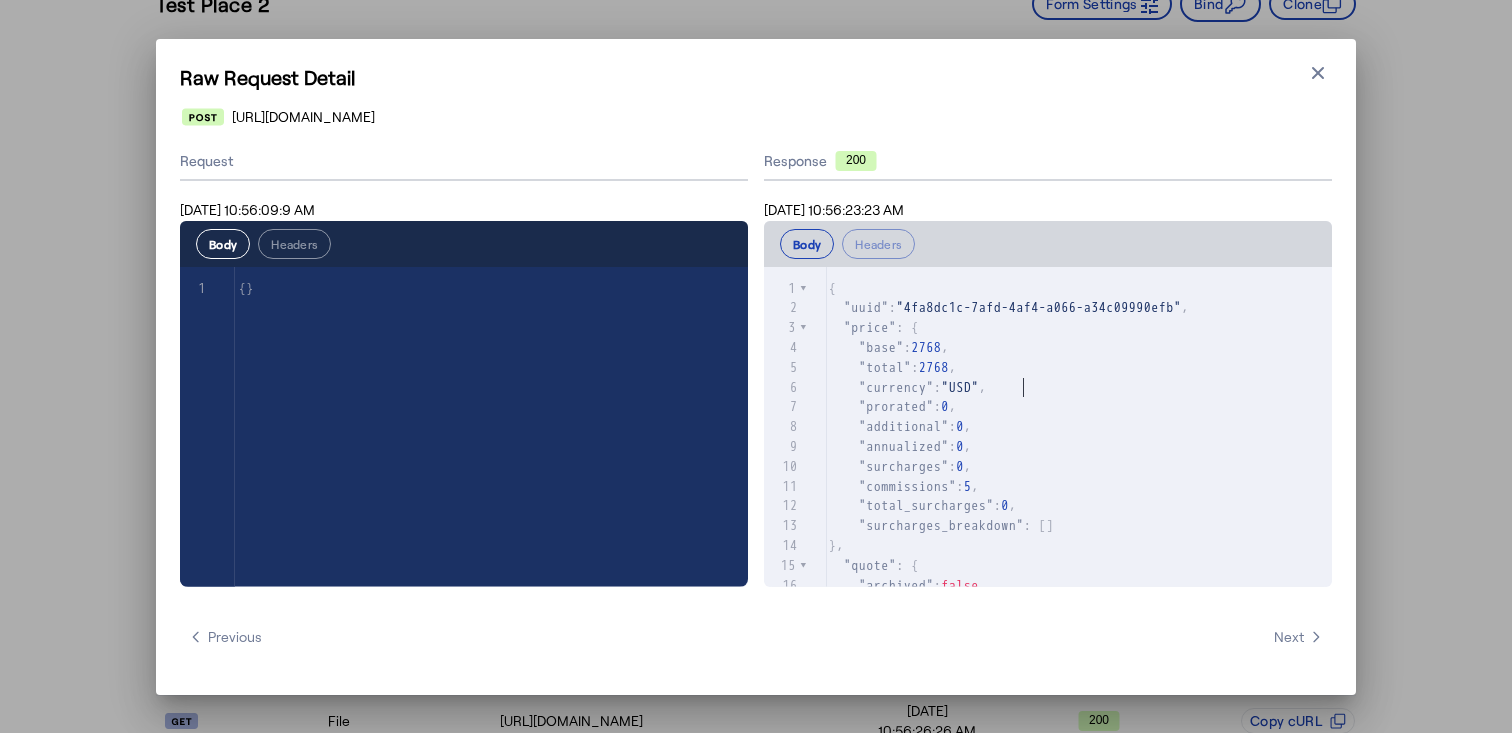 click on ""currency" :  "USD" ," at bounding box center (1078, 388) 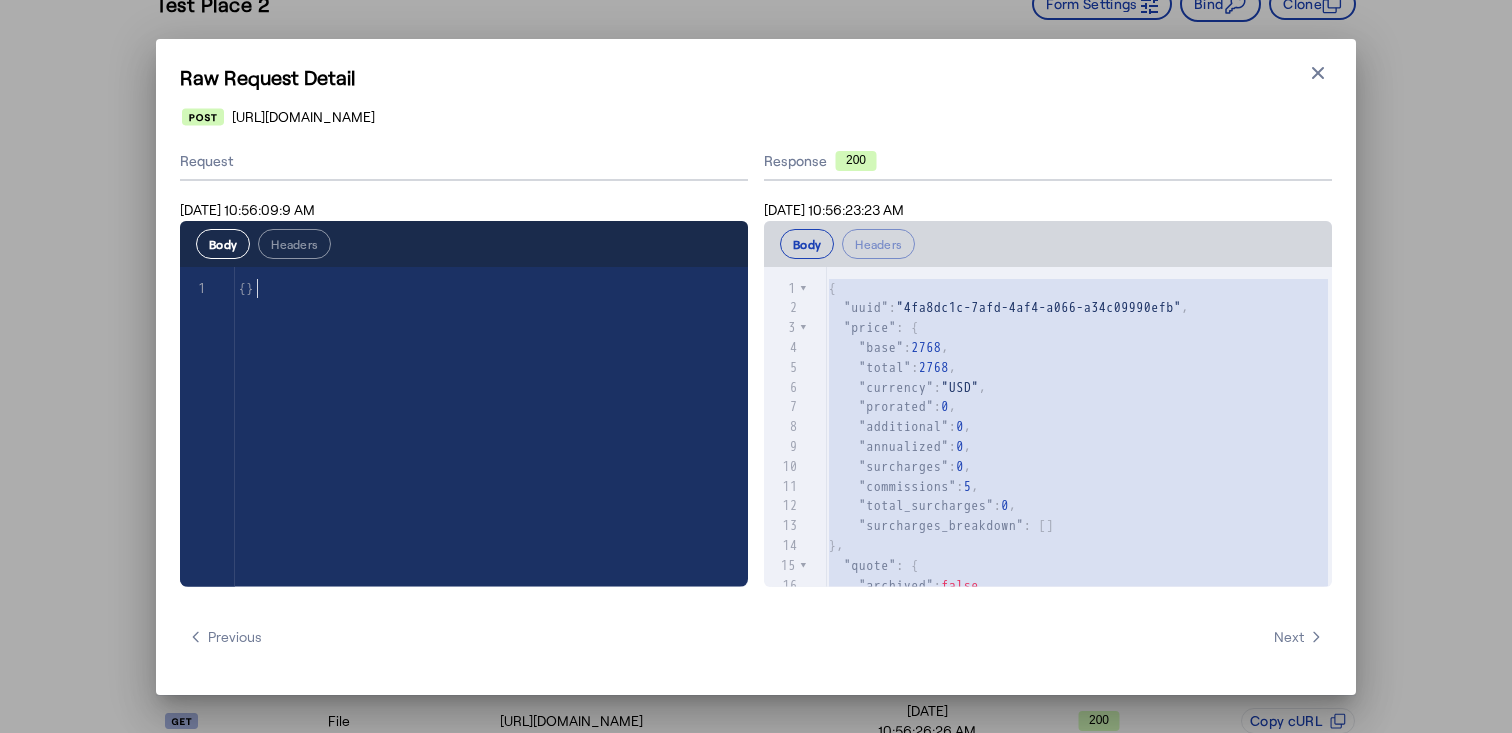 click on "xxxxxxxxxx 1   1 {}" at bounding box center (489, 452) 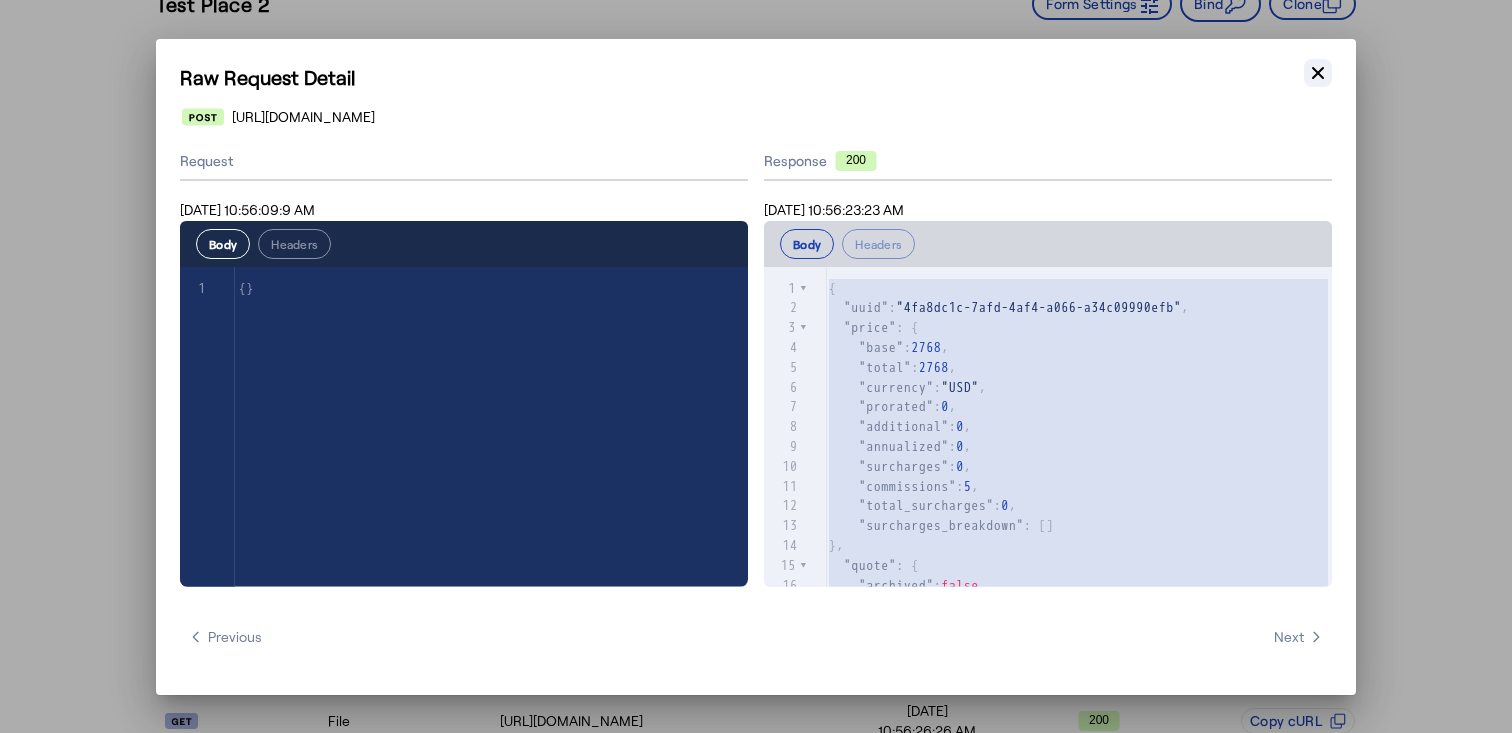click on "Close modal" at bounding box center (1318, 73) 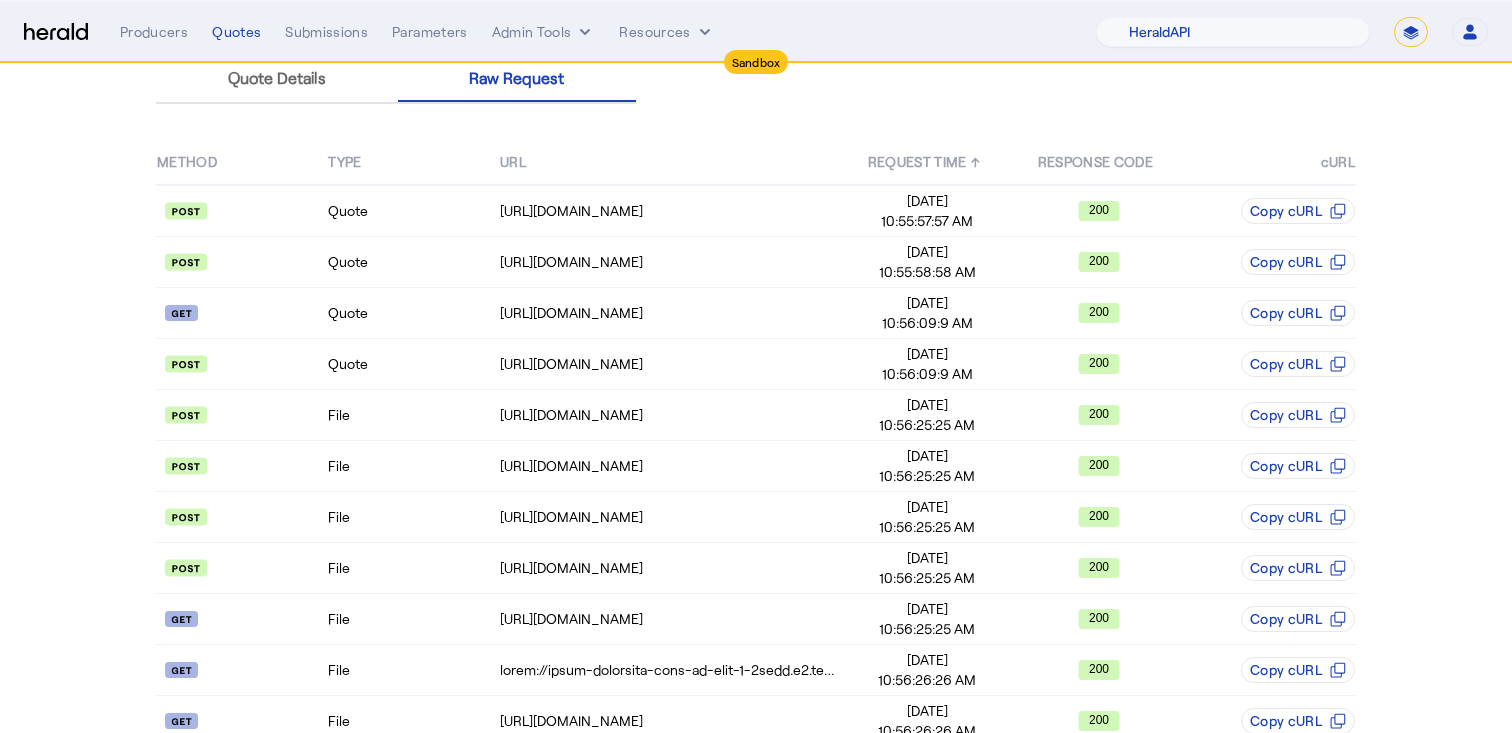 scroll, scrollTop: 0, scrollLeft: 0, axis: both 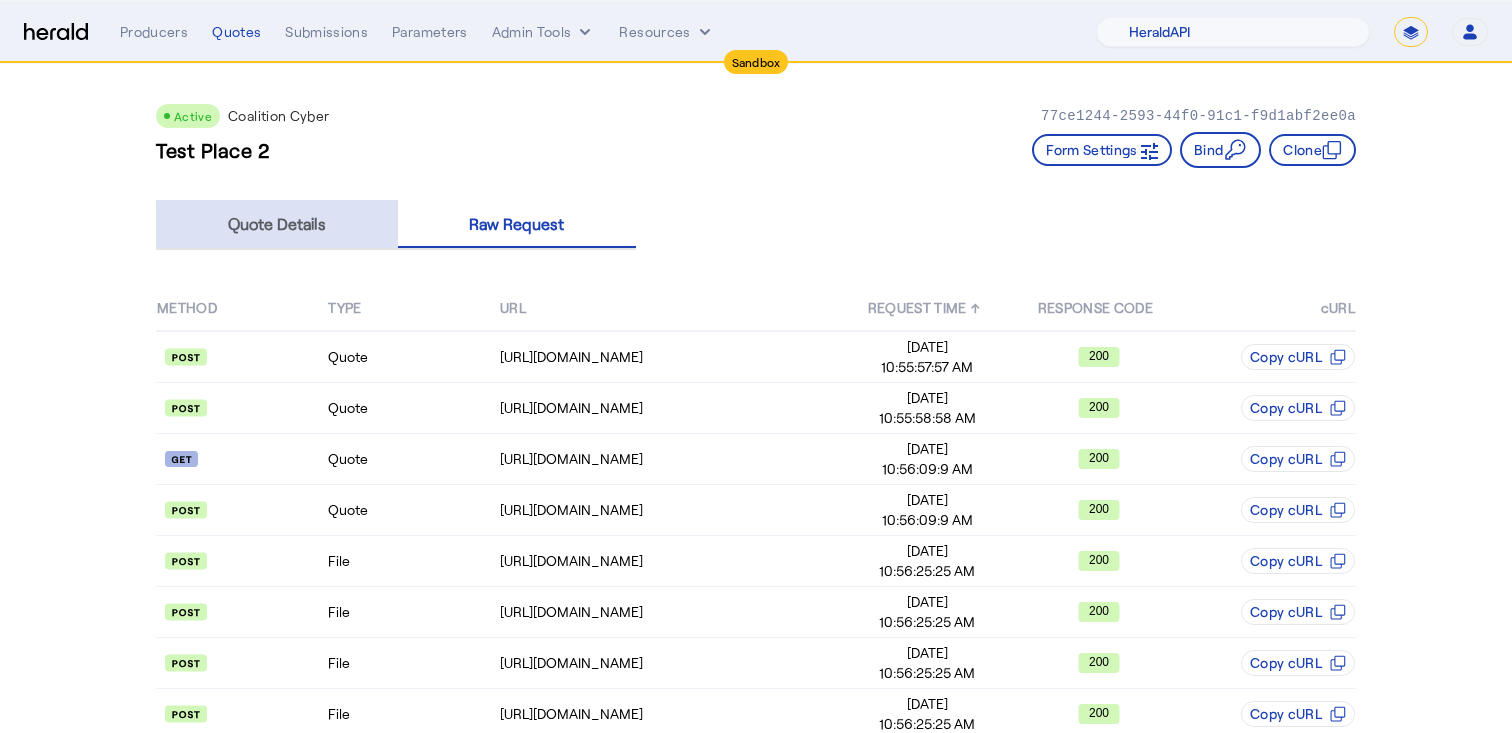 click on "Quote Details" at bounding box center (277, 224) 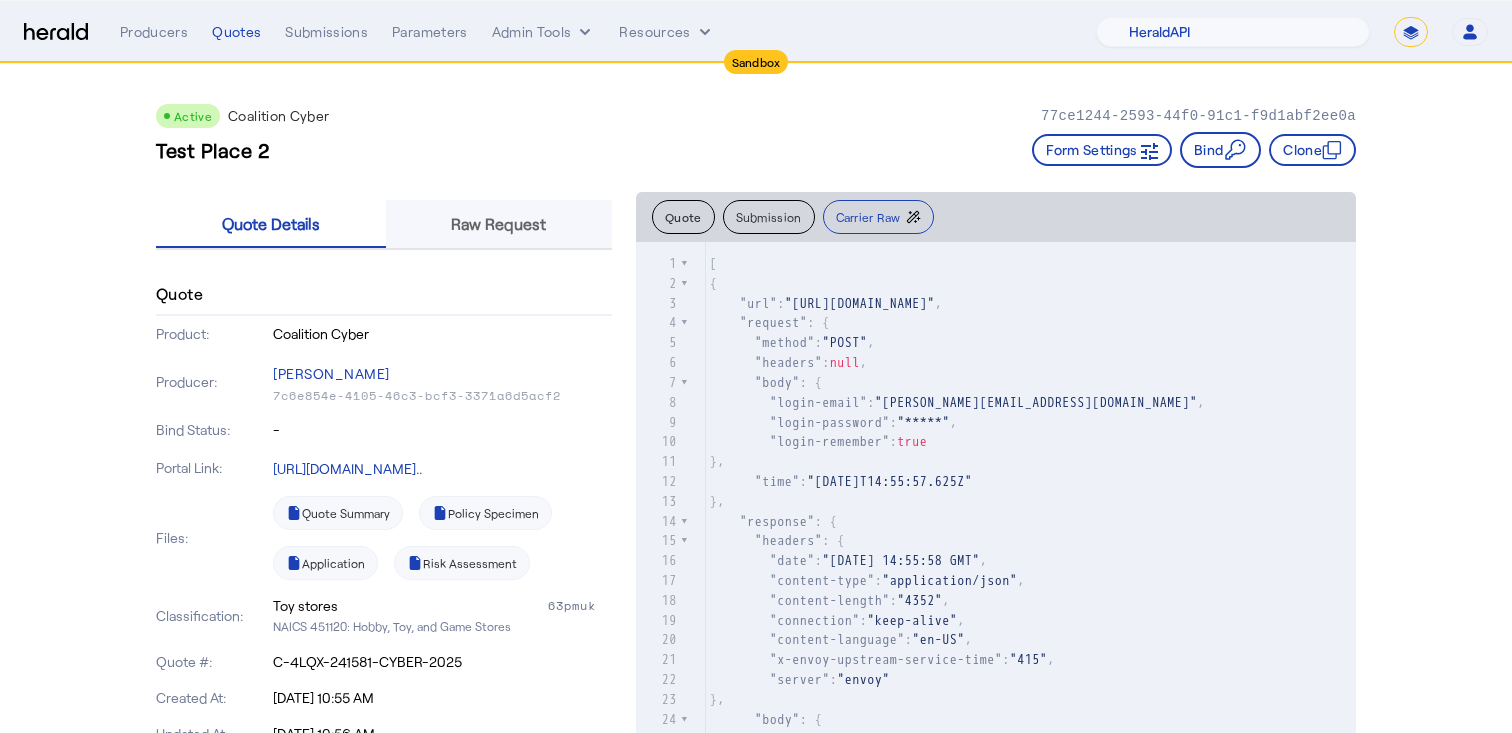 click on "Raw Request" at bounding box center [498, 224] 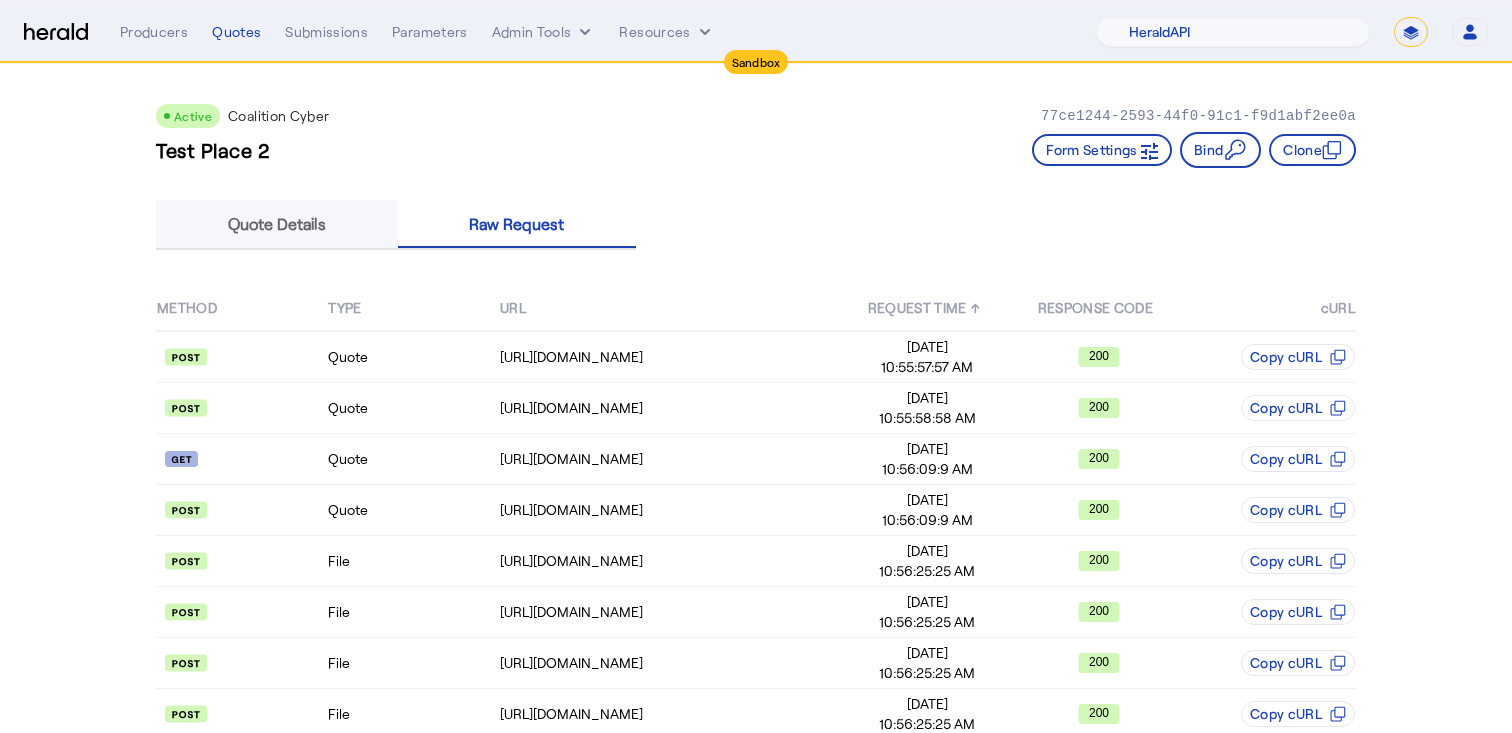 click on "Quote Details" at bounding box center (277, 224) 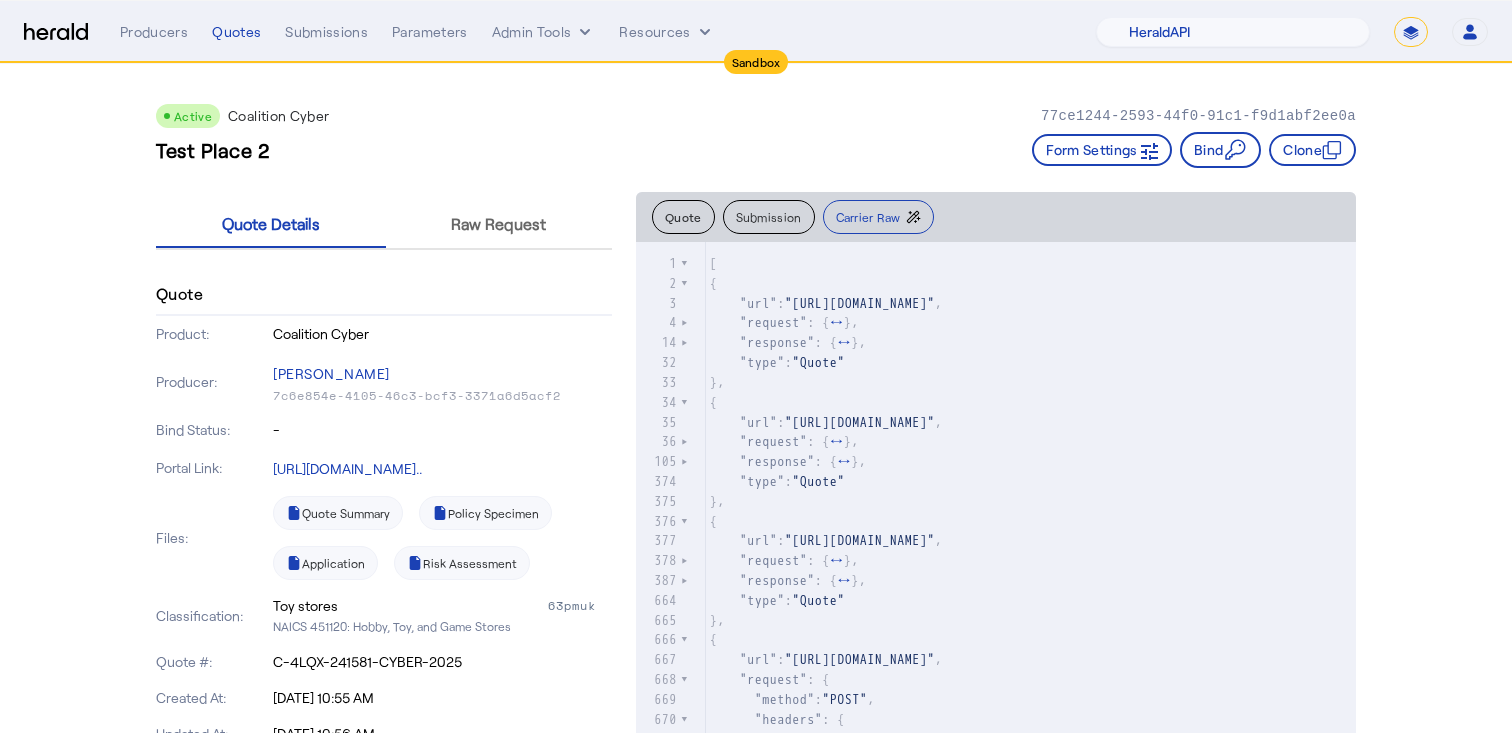scroll, scrollTop: 267, scrollLeft: 0, axis: vertical 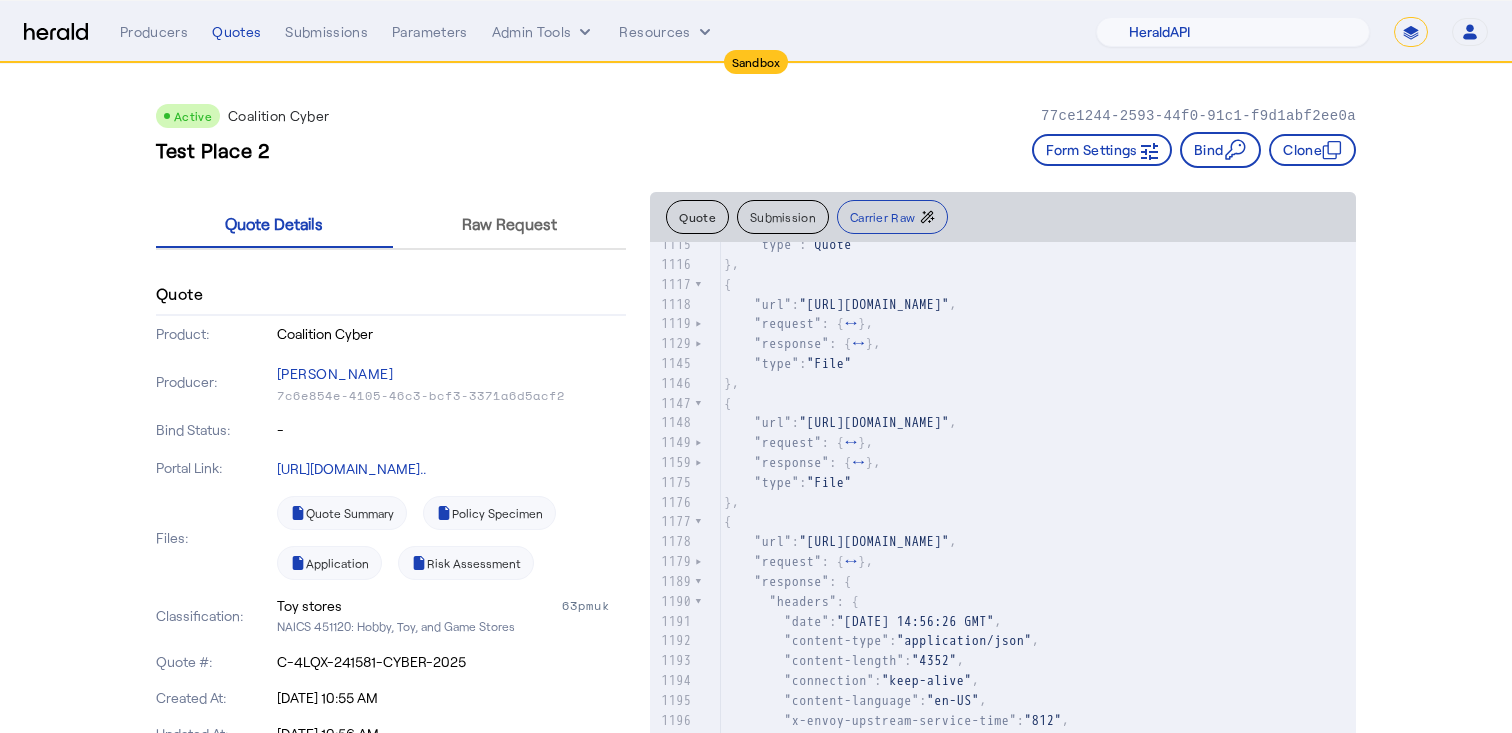 click on "677      "response" : { ↔ }, 1115      "type" :  "Quote" 1116   }, 1117   { 1118      "url" :  "[URL][DOMAIN_NAME]" , 1119      "request" : { ↔ }, 1129      "response" : { ↔ }, 1145      "type" :  "File" 1146   }, 1147   { 1148      "url" :  "[URL][DOMAIN_NAME]" , 1149      "request" : { ↔ }, 1159      "response" : { ↔ }, 1175      "type" :  "File" 1176   }, 1177   { 1178      "url" :  "[URL][DOMAIN_NAME]" , 1179      "request" : { ↔ }, 1179      "request" : { 1189      "response" : { 1190        "headers" : { 1191          "date" :  "[DATE] 14:56:26 GMT" , 1192          "content-type" :  "application/json" , 1193          "content-length" :  "4352" , 1194          "connection" :  "keep-alive" , 1195          "content-language" :  "en-US" , 1196          "x-envoy-upstream-service-time" :  "812" , 1197          "server" :  "envoy" 1198 1199 ," 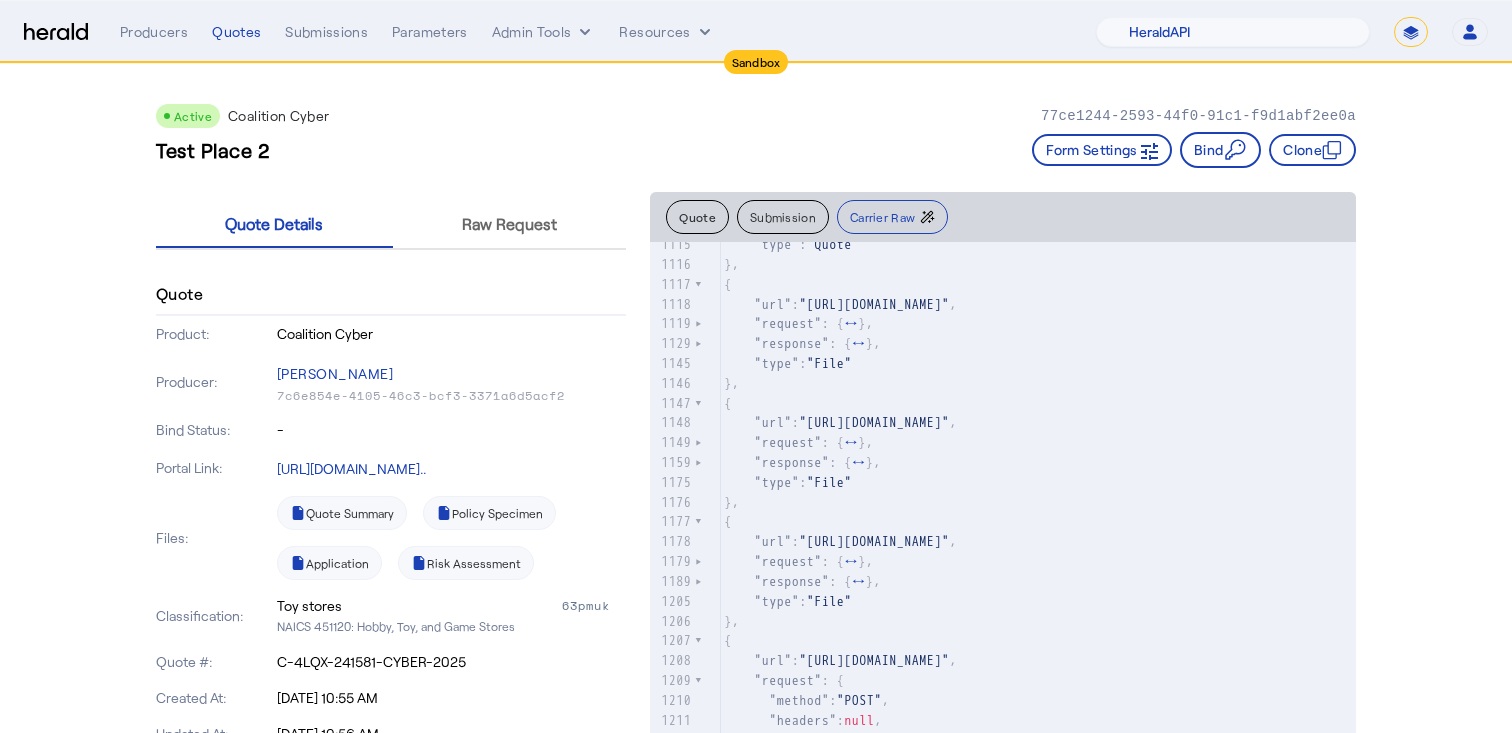 scroll, scrollTop: 126, scrollLeft: 0, axis: vertical 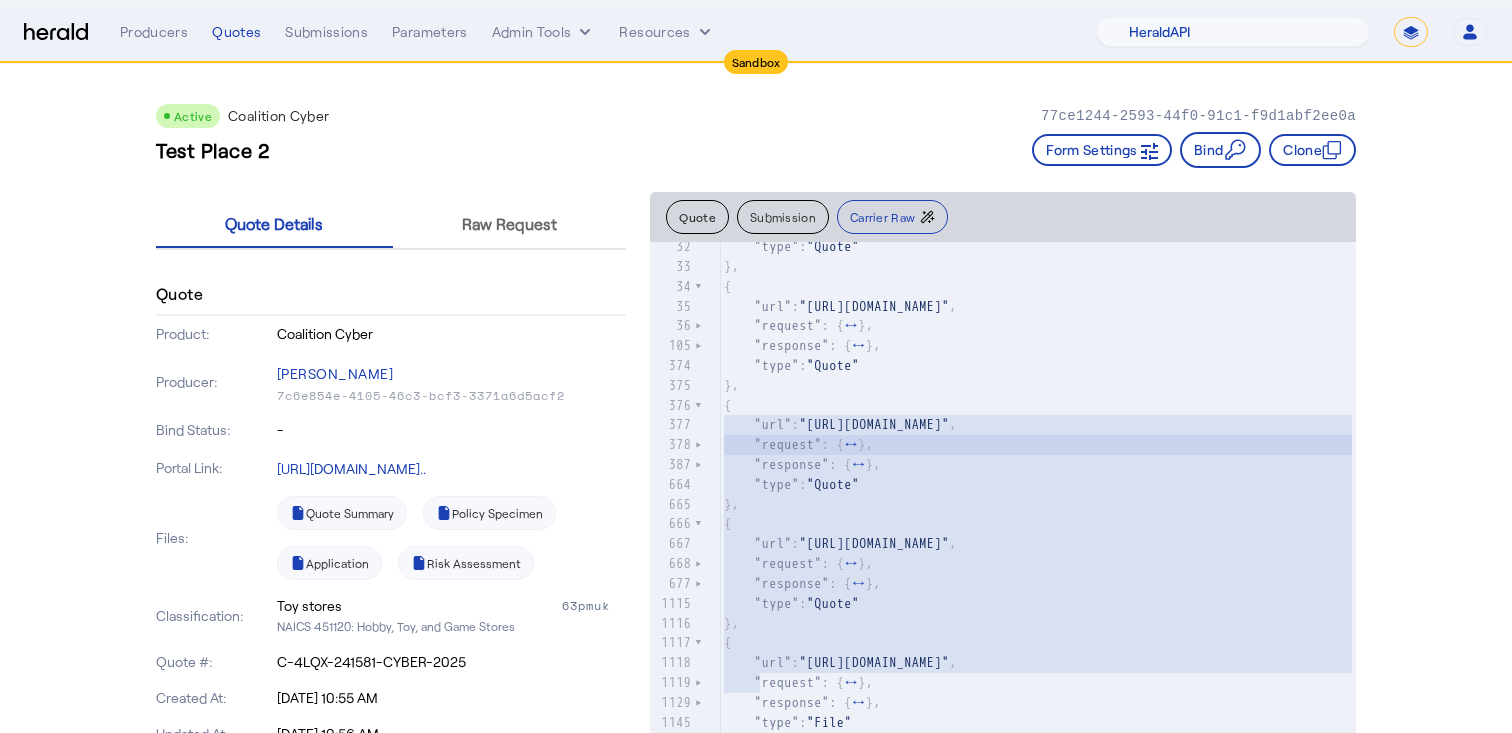 type on "**********" 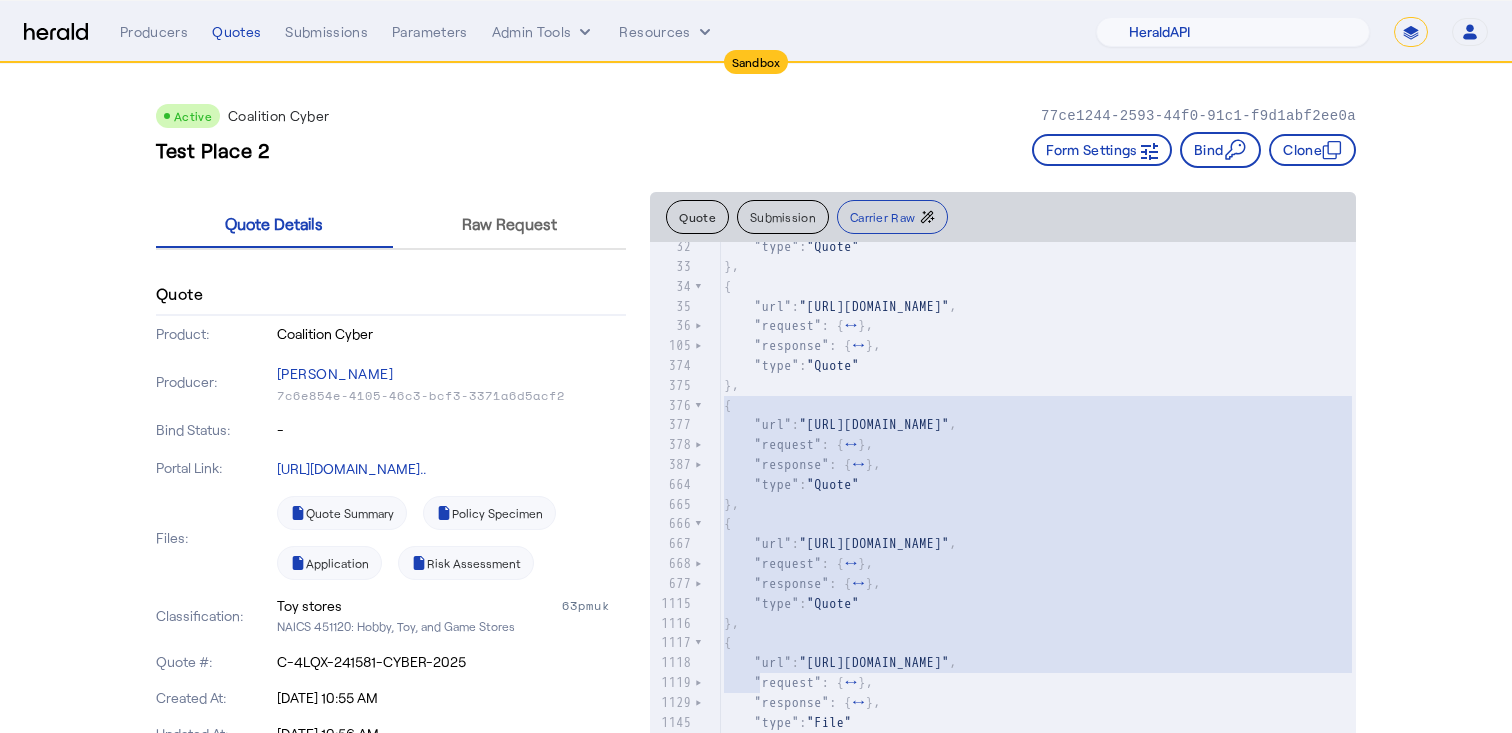 drag, startPoint x: 758, startPoint y: 683, endPoint x: 703, endPoint y: 403, distance: 285.35065 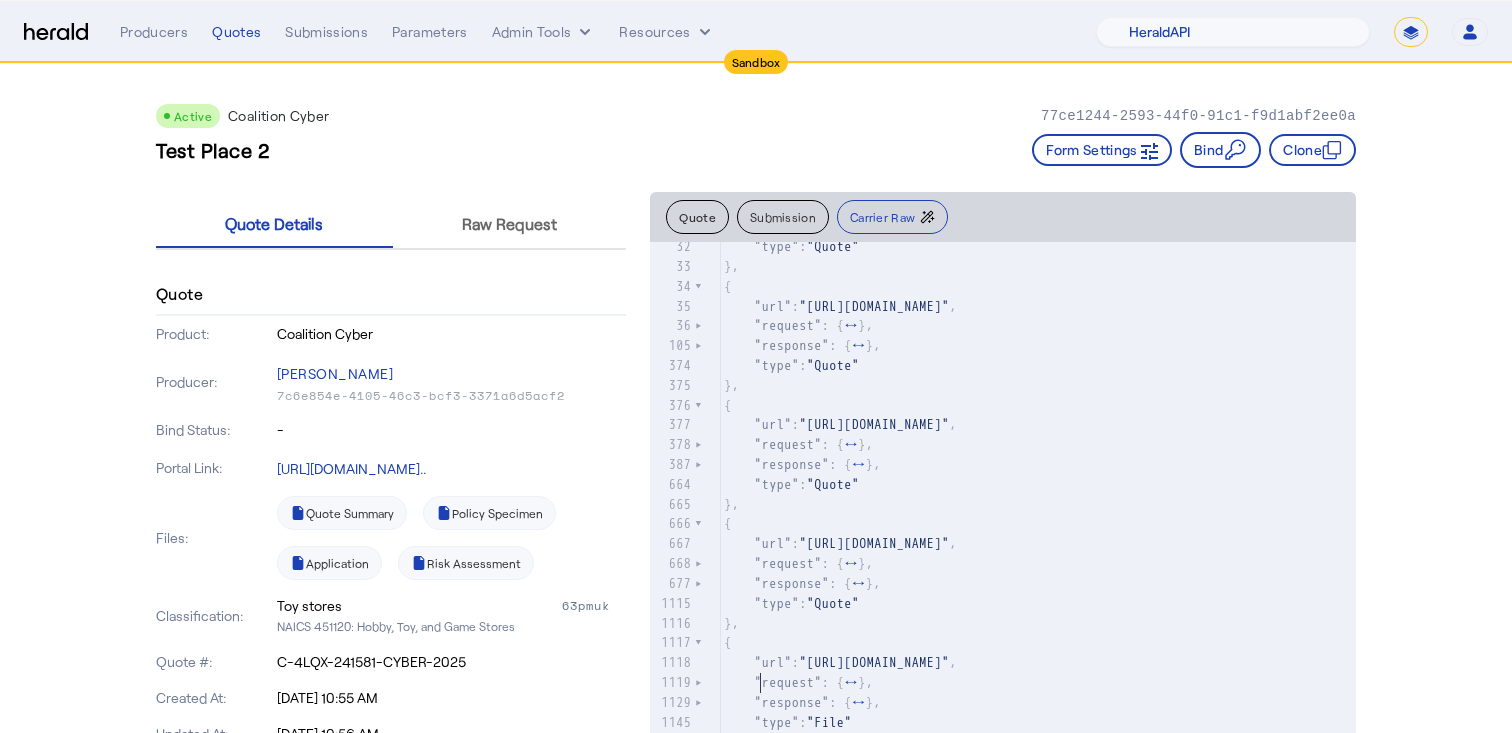 click on "}," 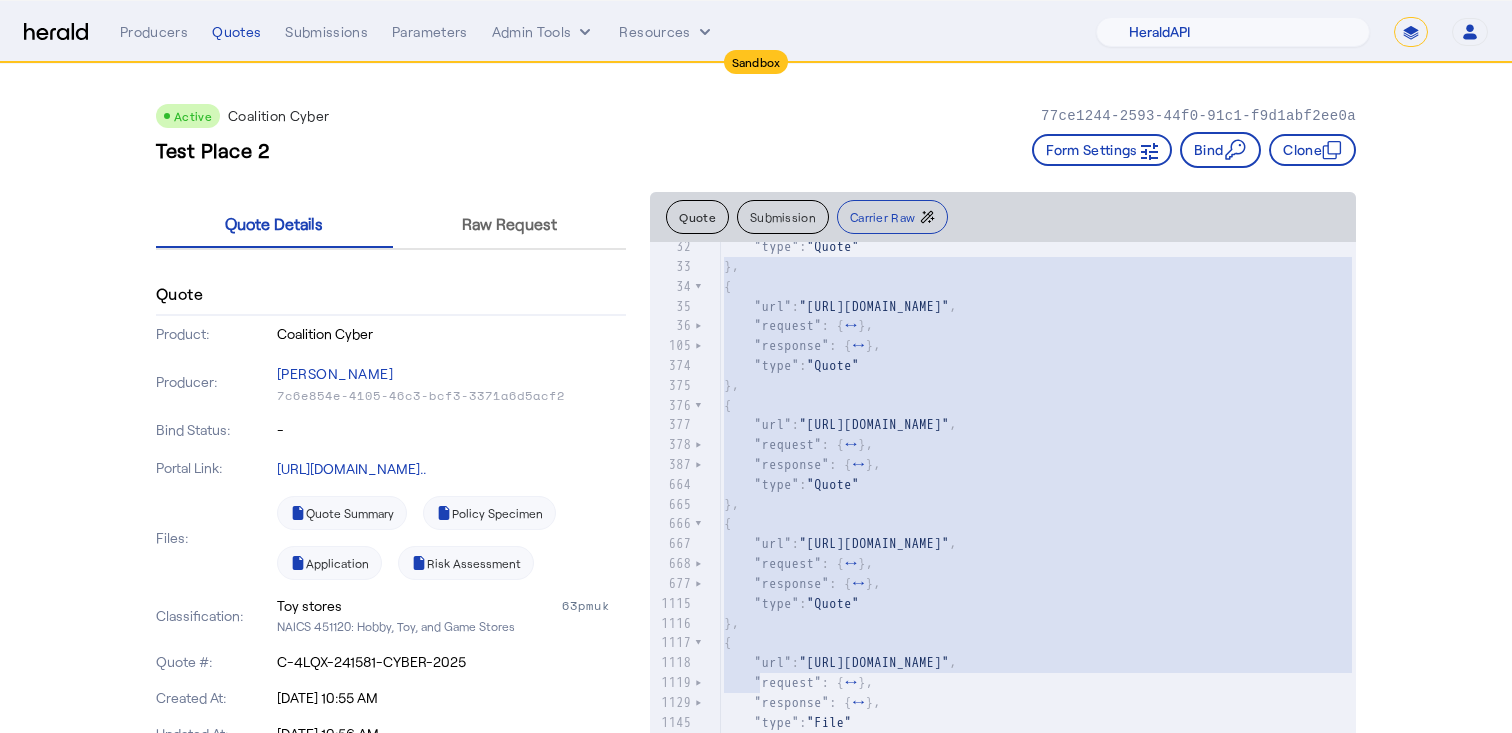type on "**********" 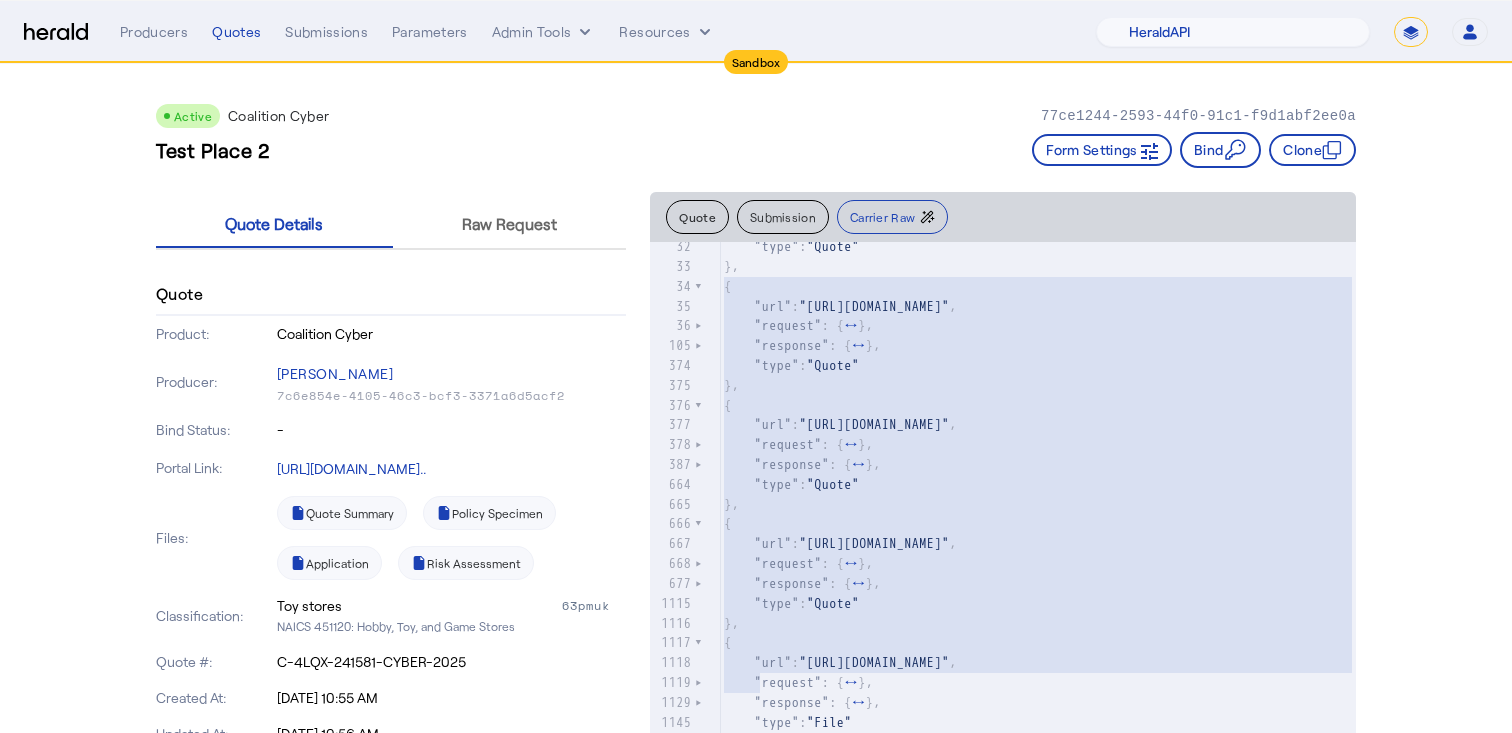 drag, startPoint x: 766, startPoint y: 683, endPoint x: 650, endPoint y: 281, distance: 418.40173 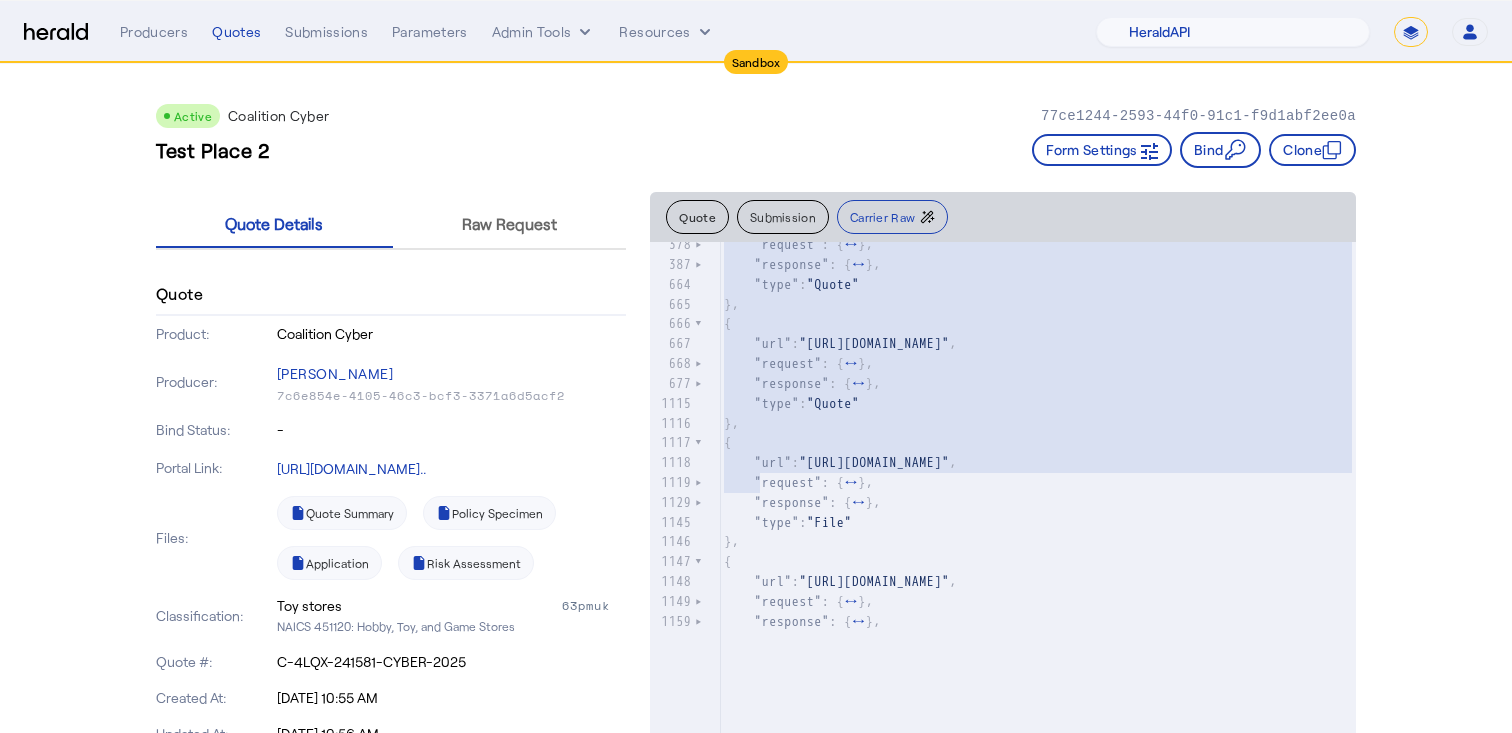 scroll, scrollTop: 339, scrollLeft: 0, axis: vertical 